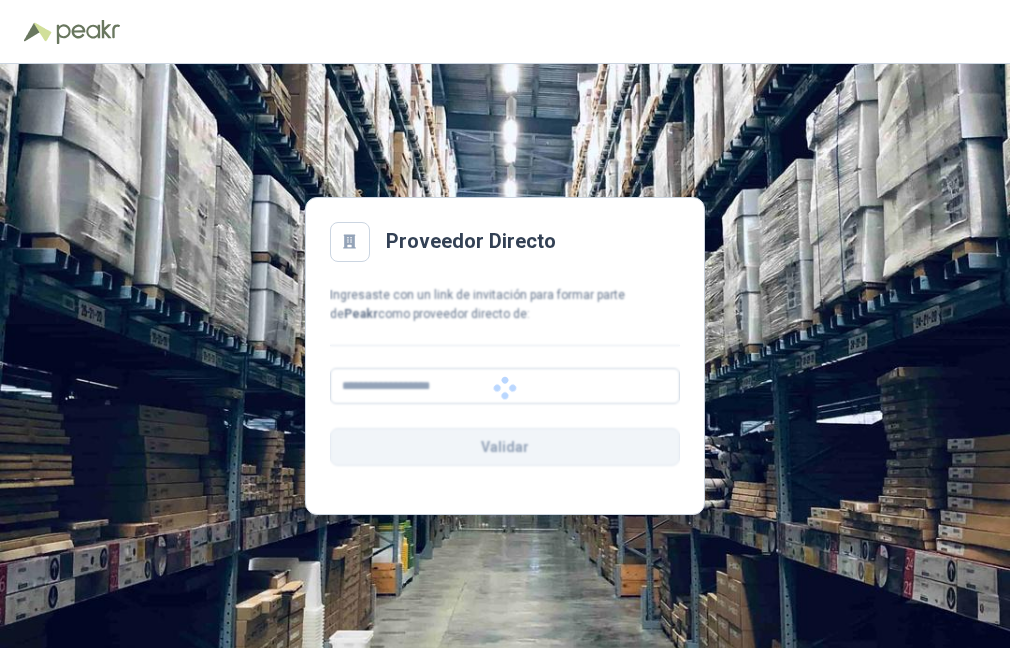 scroll, scrollTop: 0, scrollLeft: 0, axis: both 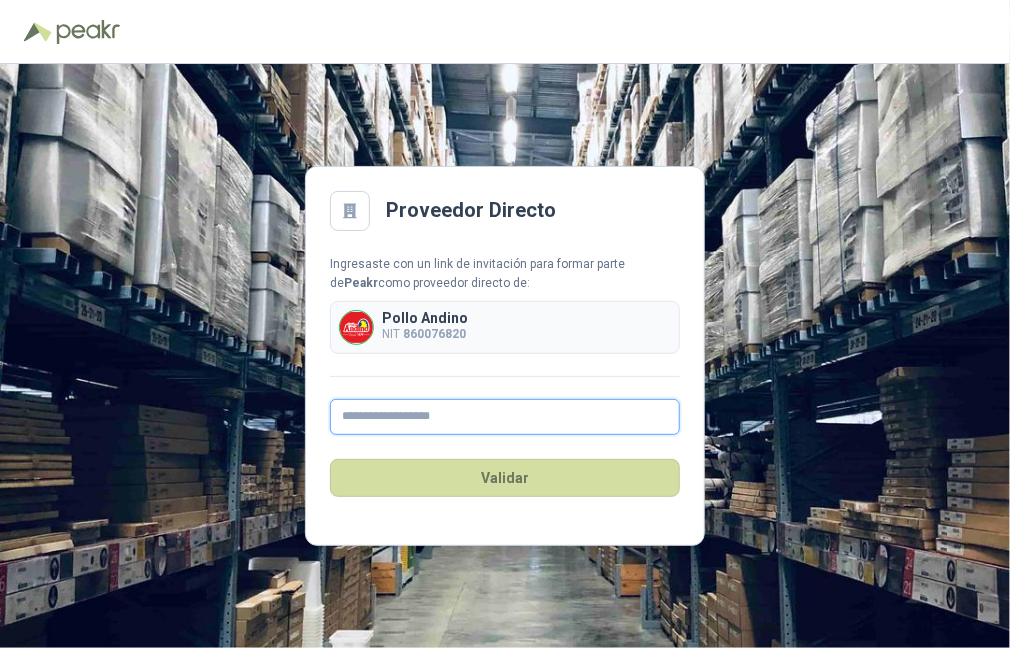 click at bounding box center (505, 417) 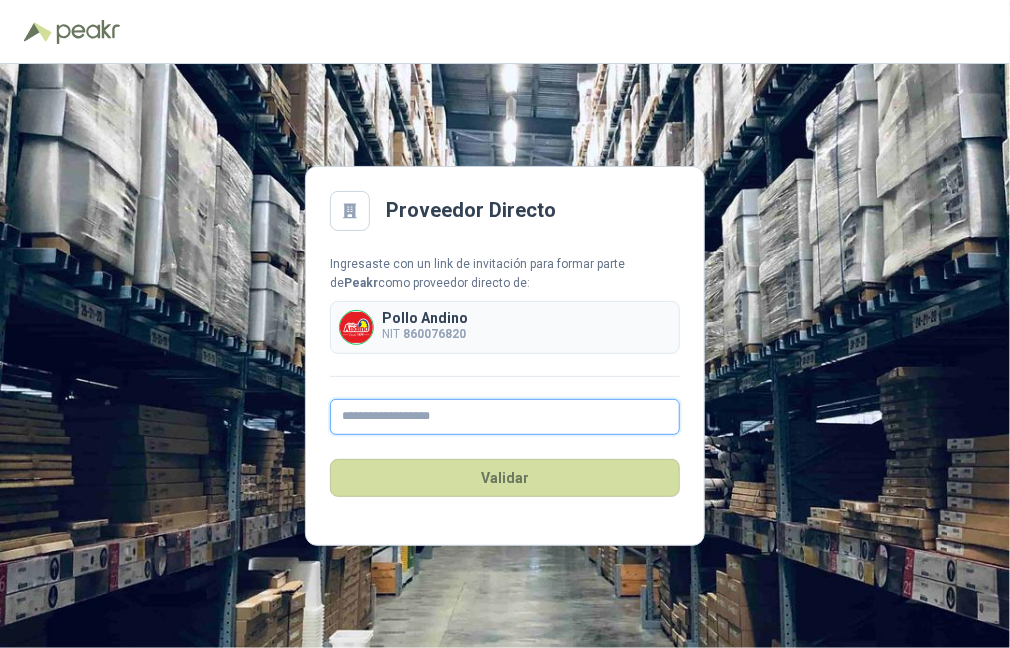 type on "**********" 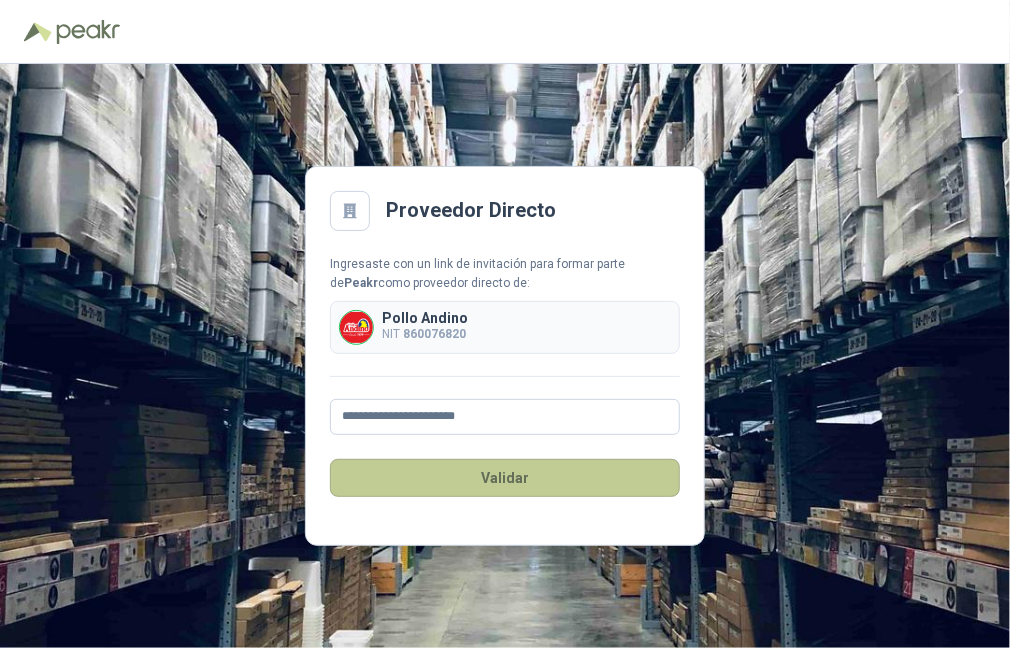 click on "Validar" at bounding box center (505, 478) 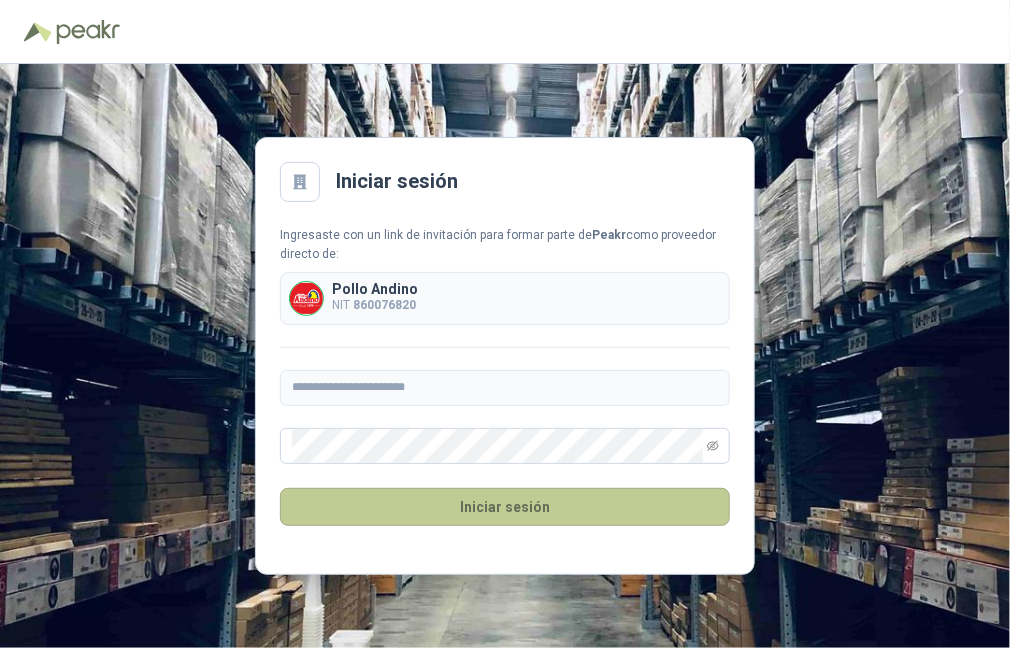 click on "Iniciar sesión" at bounding box center (505, 507) 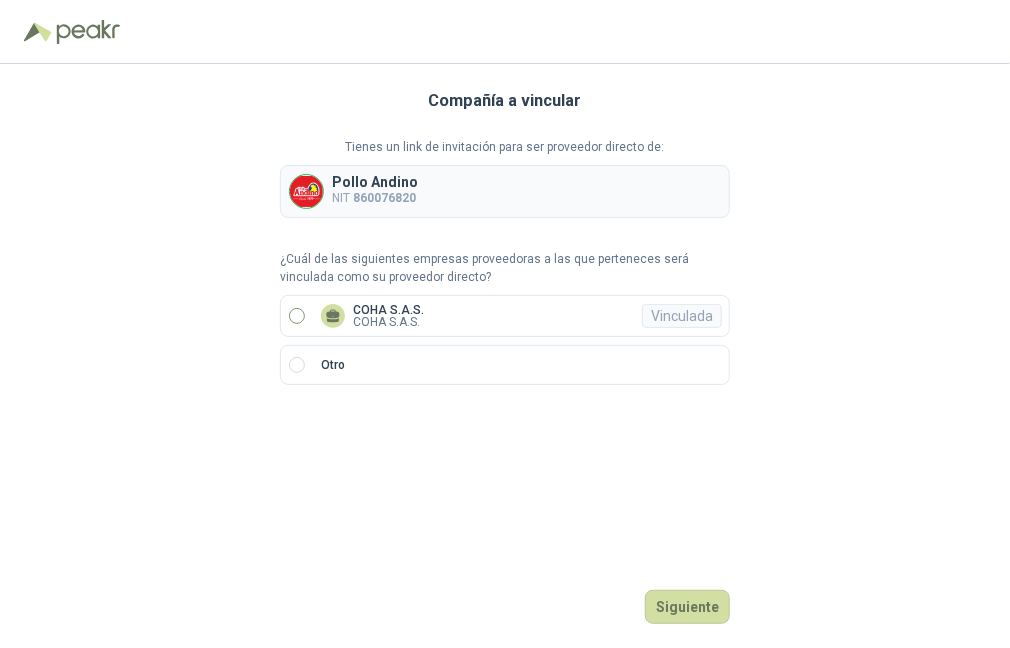 click on "COHA S.A.S." at bounding box center [388, 322] 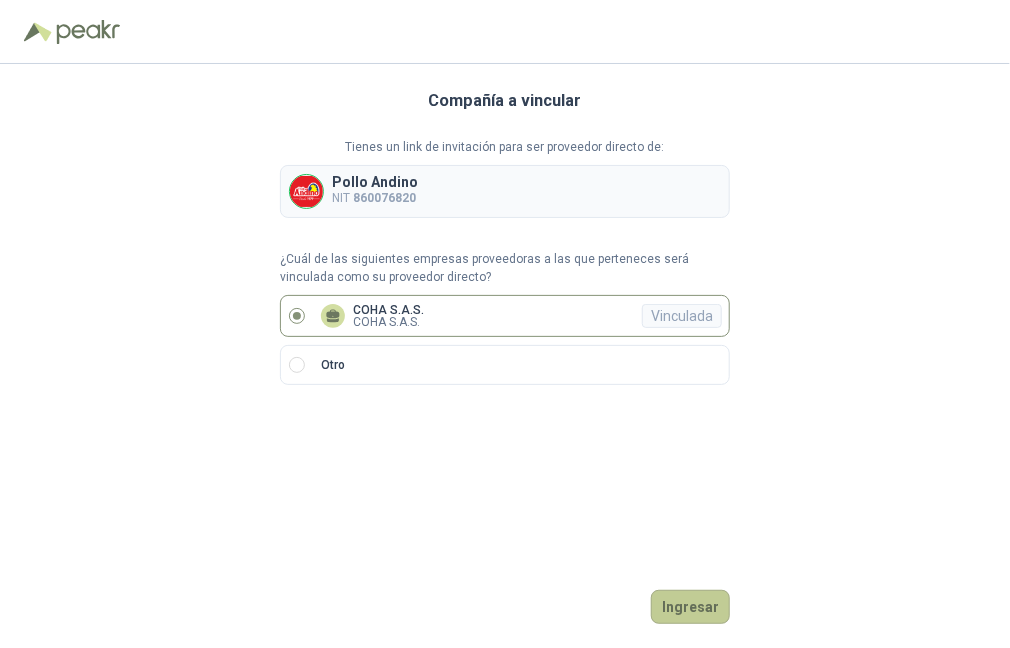 click on "Ingresar" at bounding box center (690, 607) 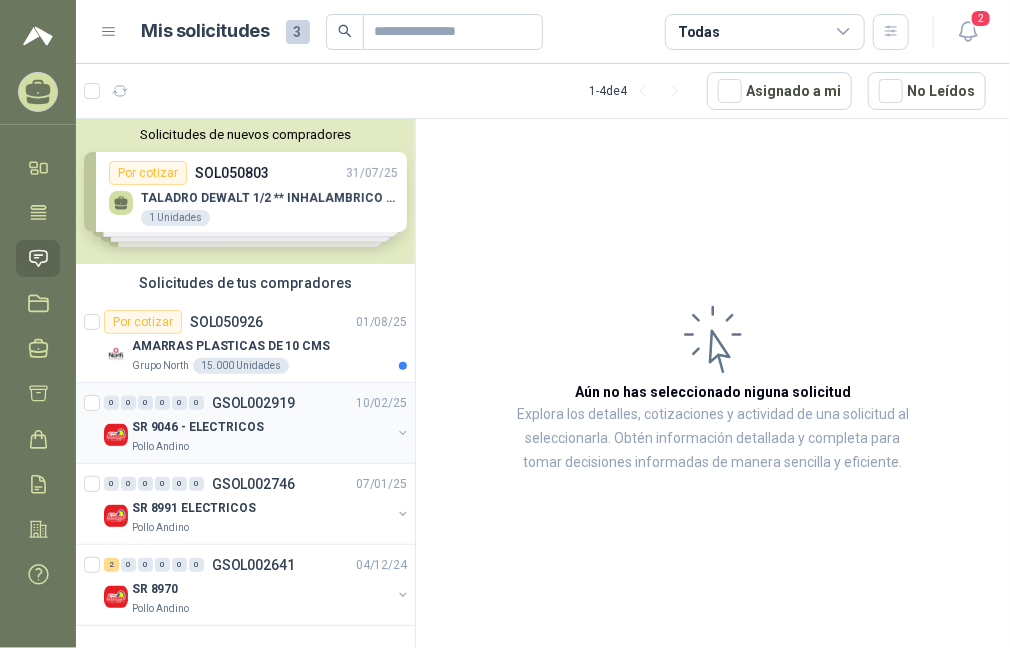 click on "SR 9046 -  ELECTRICOS" at bounding box center (198, 427) 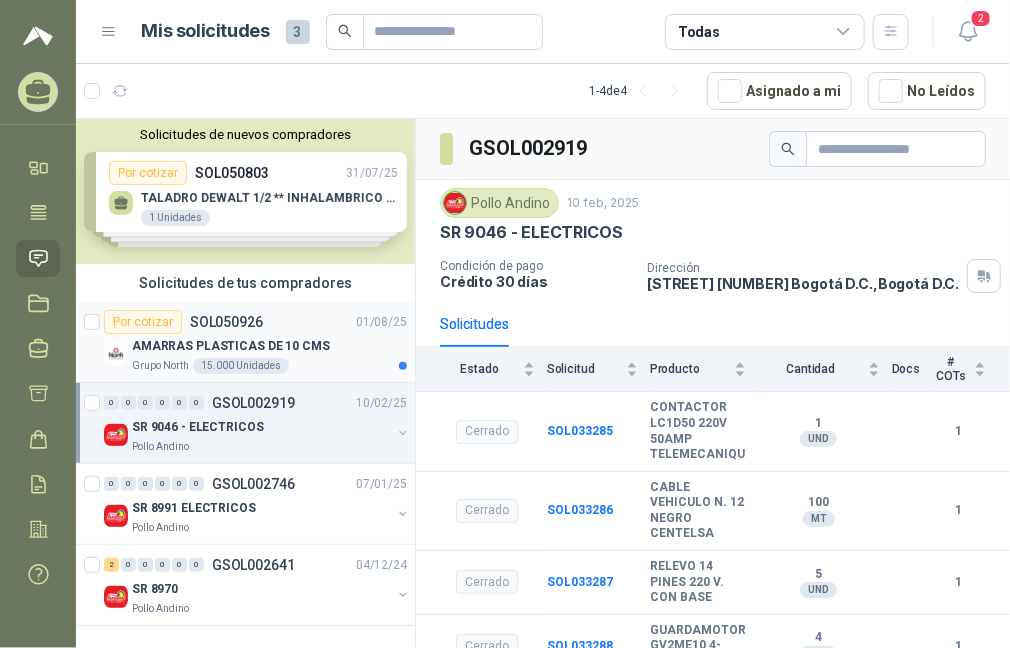 click on "Por cotizar SOL050926" at bounding box center [183, 322] 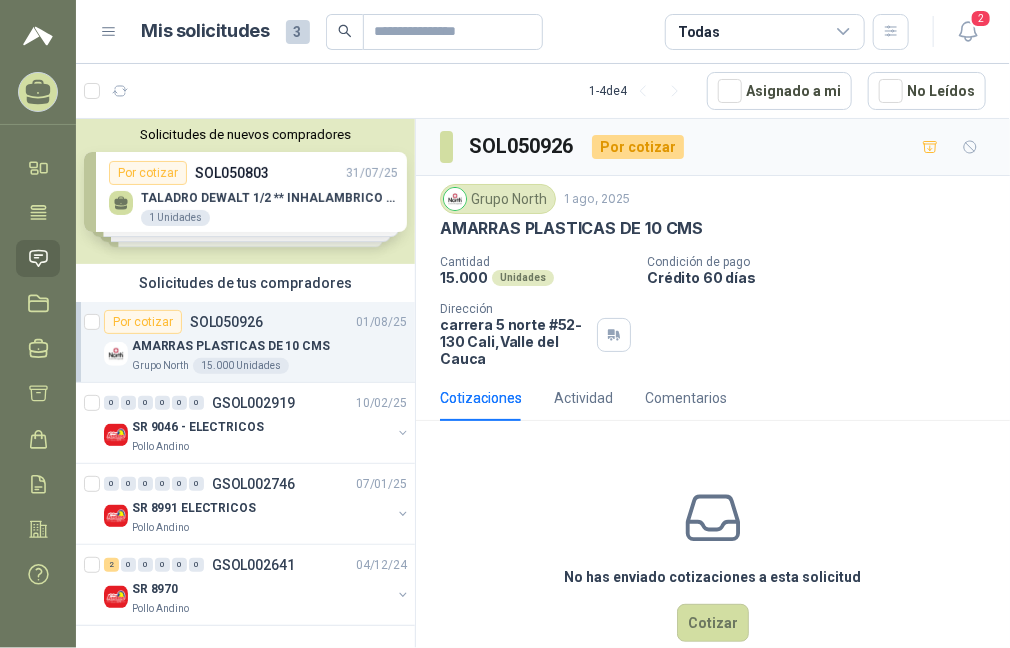scroll, scrollTop: 36, scrollLeft: 0, axis: vertical 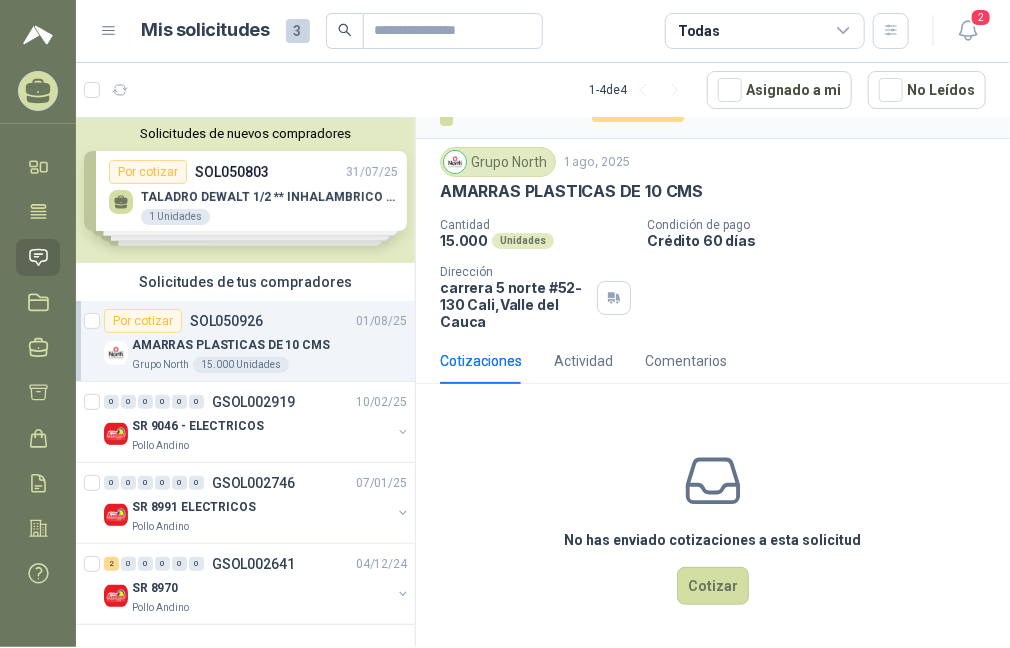 click on "Solicitudes de nuevos compradores Por cotizar SOL050803 31/07/25   TALADRO DEWALT 1/2 ** INHALAMBRICO  BLACK DECKER  BCDE120C 1   Unidades Por cotizar SOL050542 30/07/25   TUBO METALICO E.M.T. 1/2  x3.05M KUBIEC 100   Unidades Por cotizar SOL050396 29/07/25   CABLE UTP CAT 6 USO EXTERIOR DOBLE DOBLE 200   Unidades Por cotizar SOL050133 28/07/25   LLAVE IMPACTO DEWALT 1/2" 20VMAXDE ALTO TORQUE REF-DCF900P2- 2   Unidades ¿Quieres recibir  cientos de solicitudes de compra  como estas todos los días? Agenda una reunión" at bounding box center [245, 190] 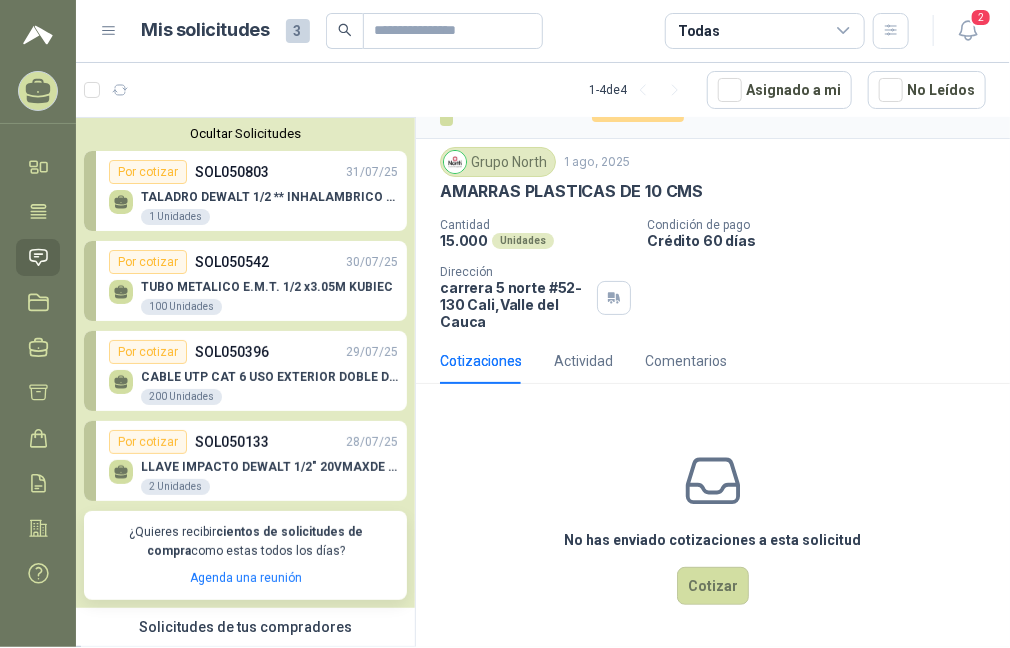 click on "TUBO METALICO E.M.T. 1/2  x3.05M KUBIEC" at bounding box center (267, 287) 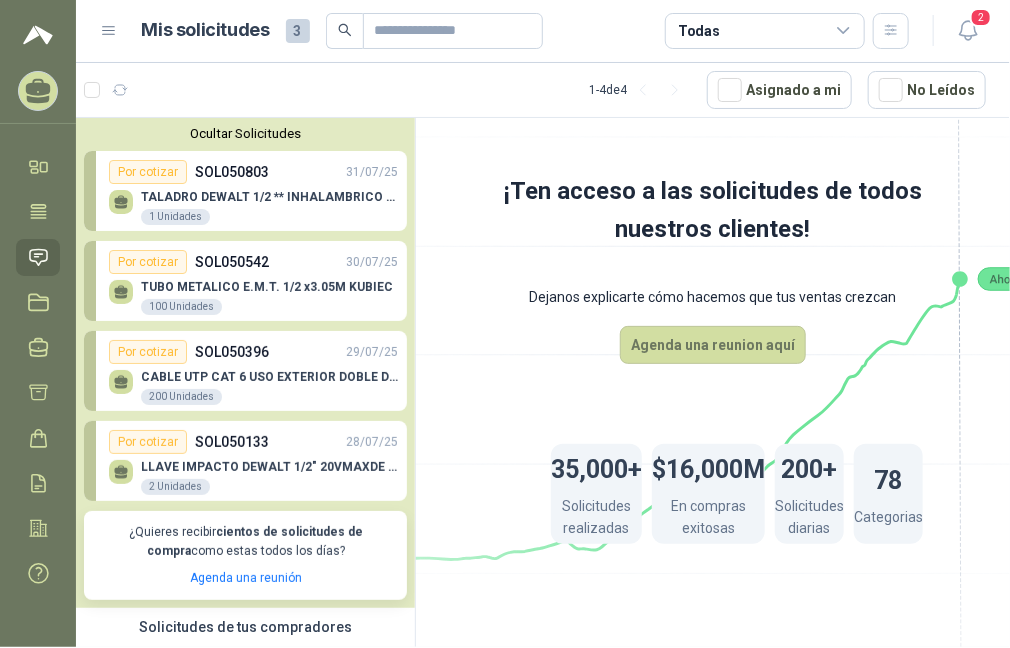 click on "SOL050542" at bounding box center [232, 262] 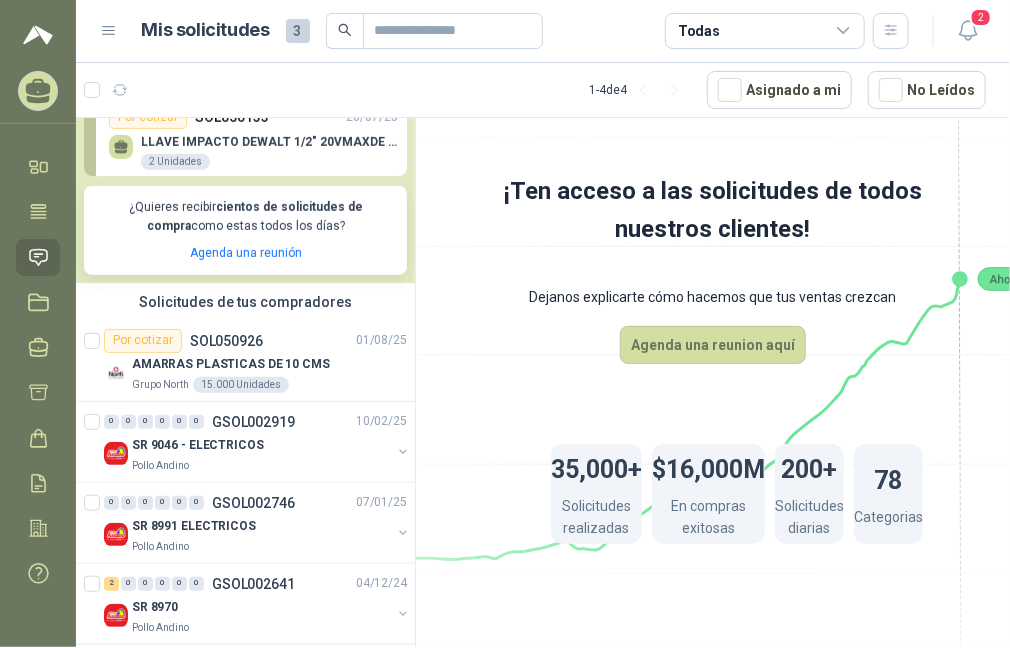scroll, scrollTop: 344, scrollLeft: 0, axis: vertical 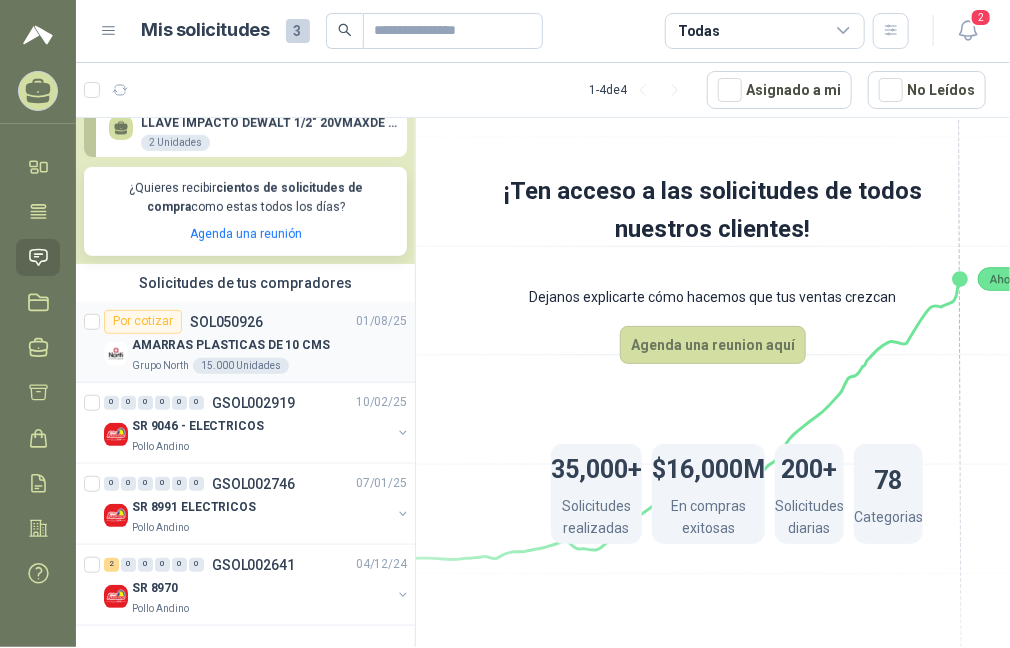click on "AMARRAS PLASTICAS DE 10 CMS" at bounding box center (231, 345) 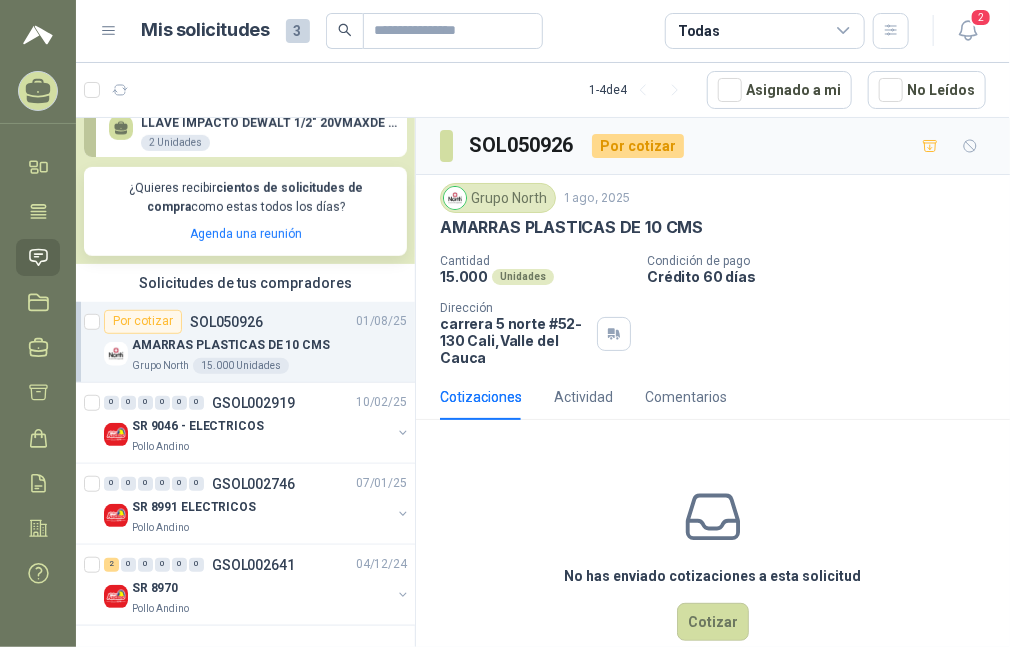 click on "Grupo North" at bounding box center [498, 198] 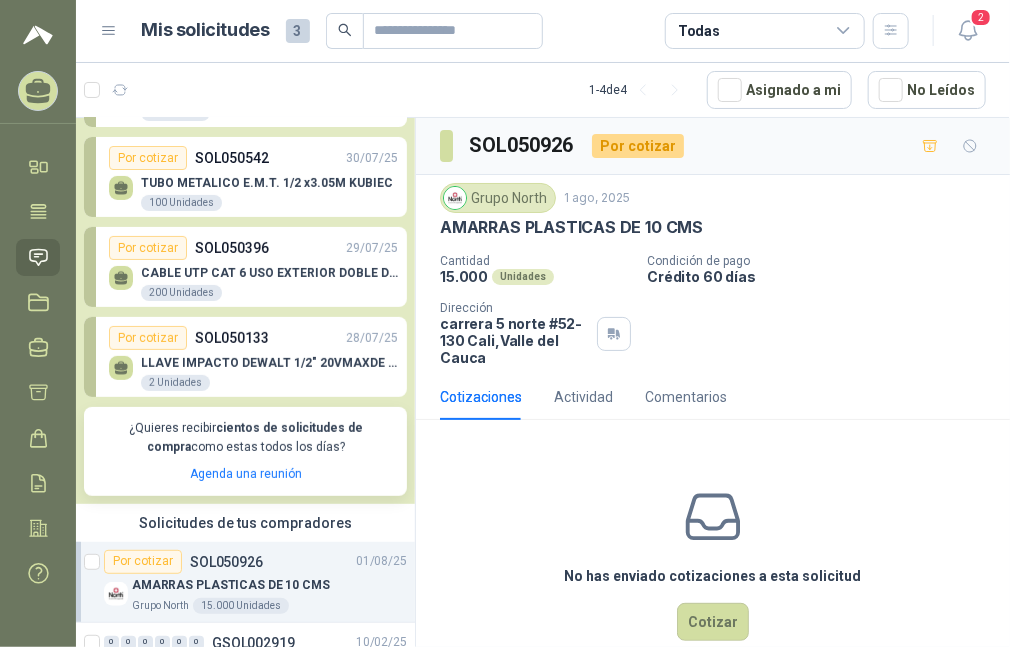 scroll, scrollTop: 0, scrollLeft: 0, axis: both 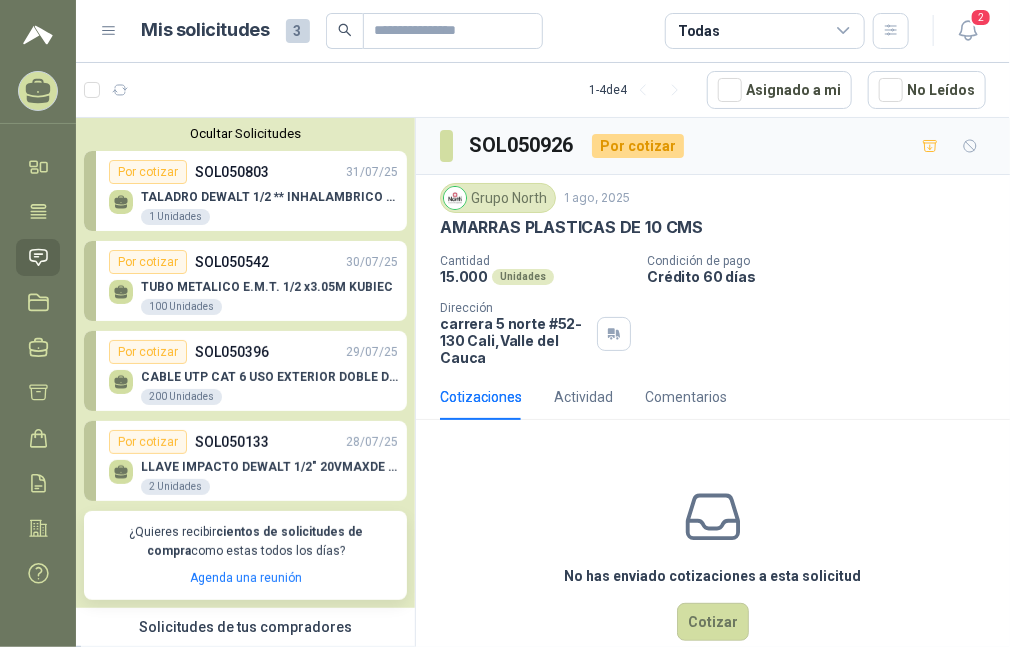 click on "TALADRO DEWALT 1/2 ** INHALAMBRICO  BLACK DECKER  BCDE120C 1   Unidades" at bounding box center (269, 208) 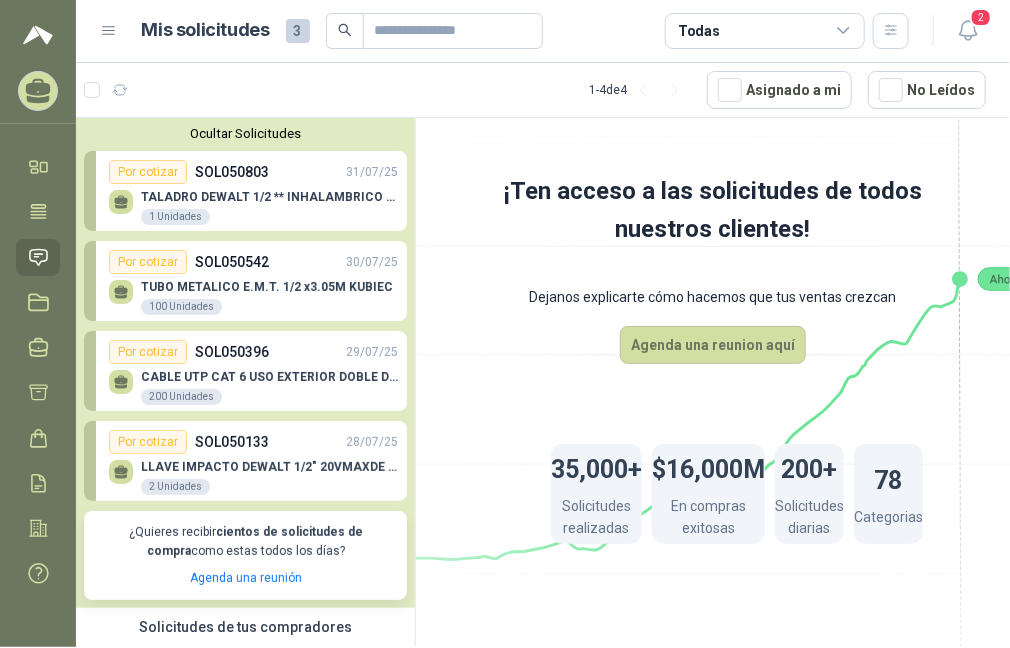 click on "TUBO METALICO E.M.T. 1/2  x3.05M KUBIEC" at bounding box center [267, 287] 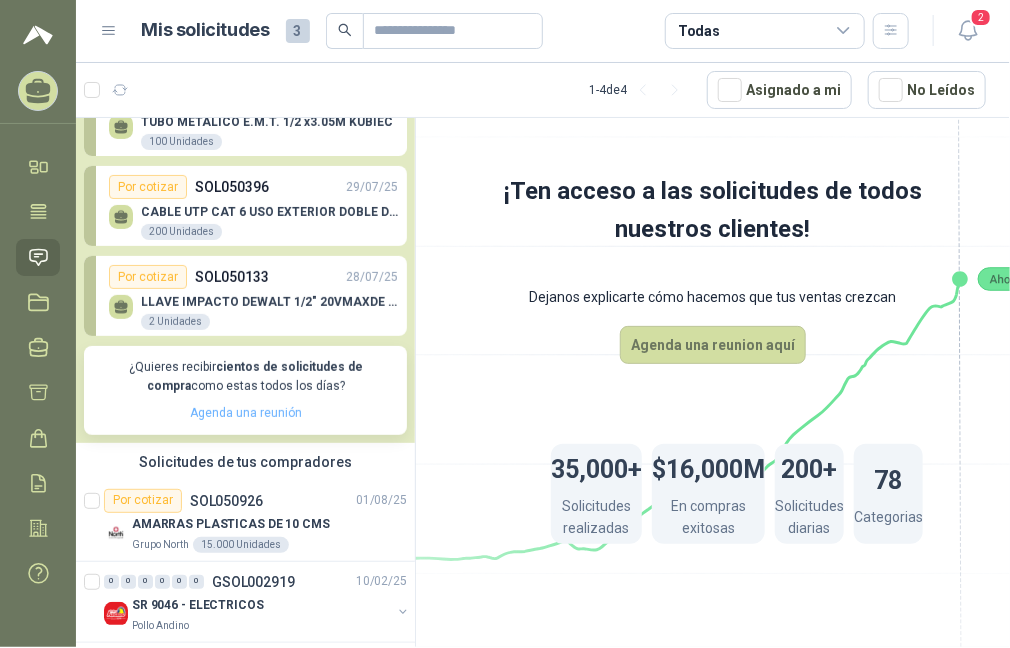 scroll, scrollTop: 200, scrollLeft: 0, axis: vertical 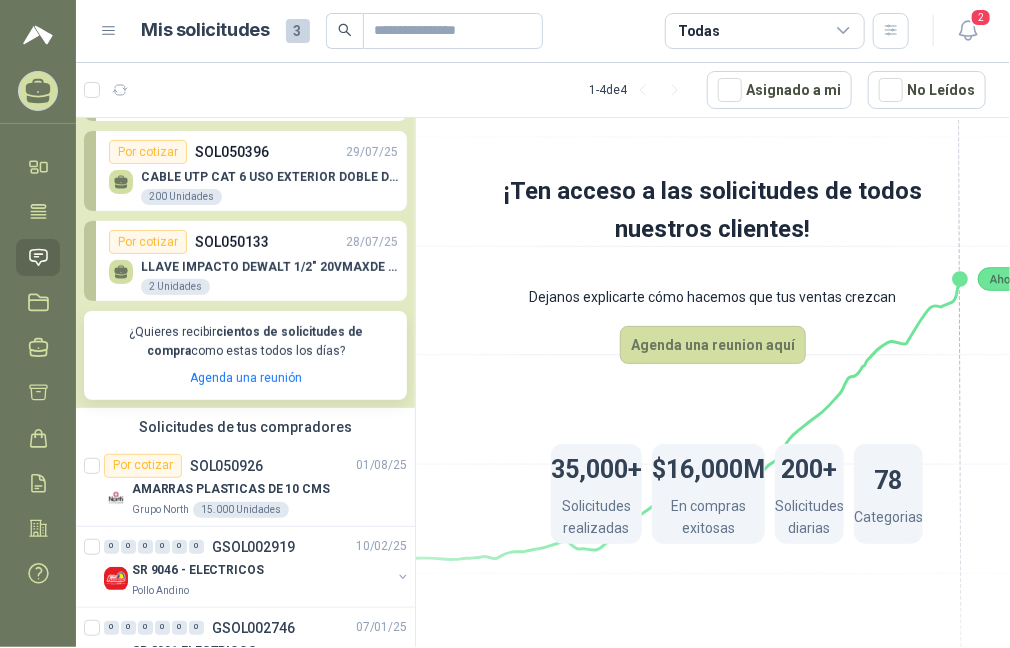 click on "LLAVE IMPACTO DEWALT 1/2" 20VMAXDE ALTO TORQUE REF-DCF900P2-" at bounding box center (269, 267) 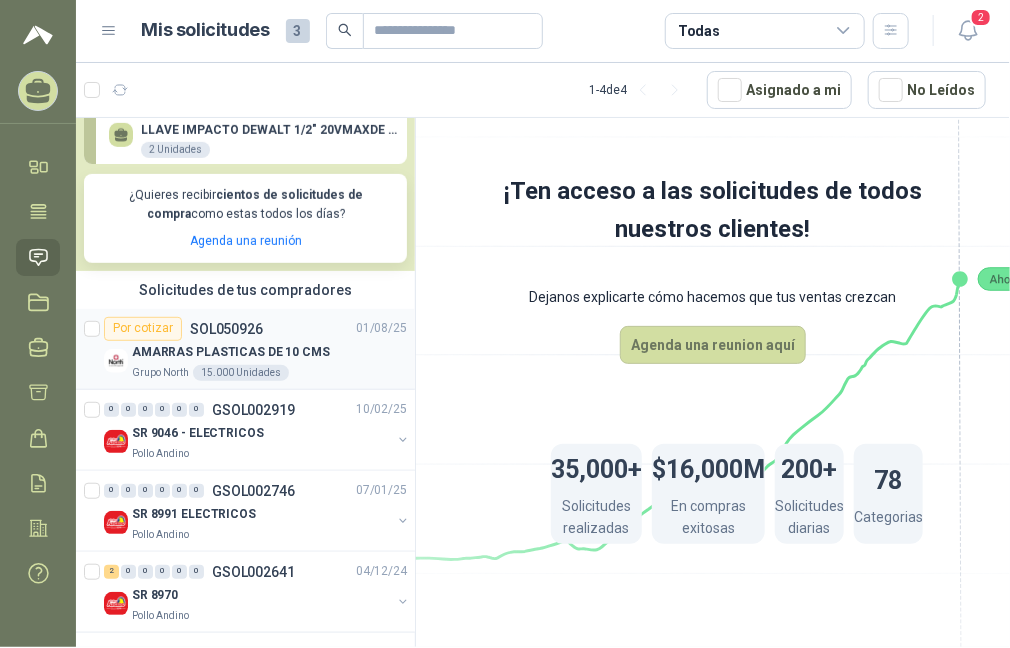 scroll, scrollTop: 344, scrollLeft: 0, axis: vertical 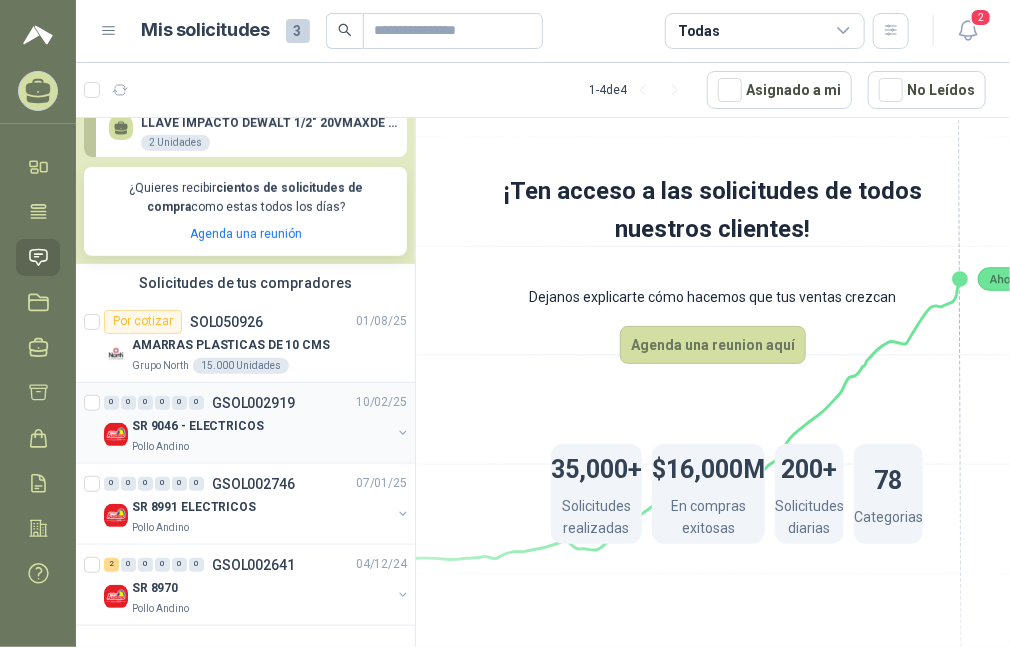 click on "SR 9046 -  ELECTRICOS" at bounding box center (198, 426) 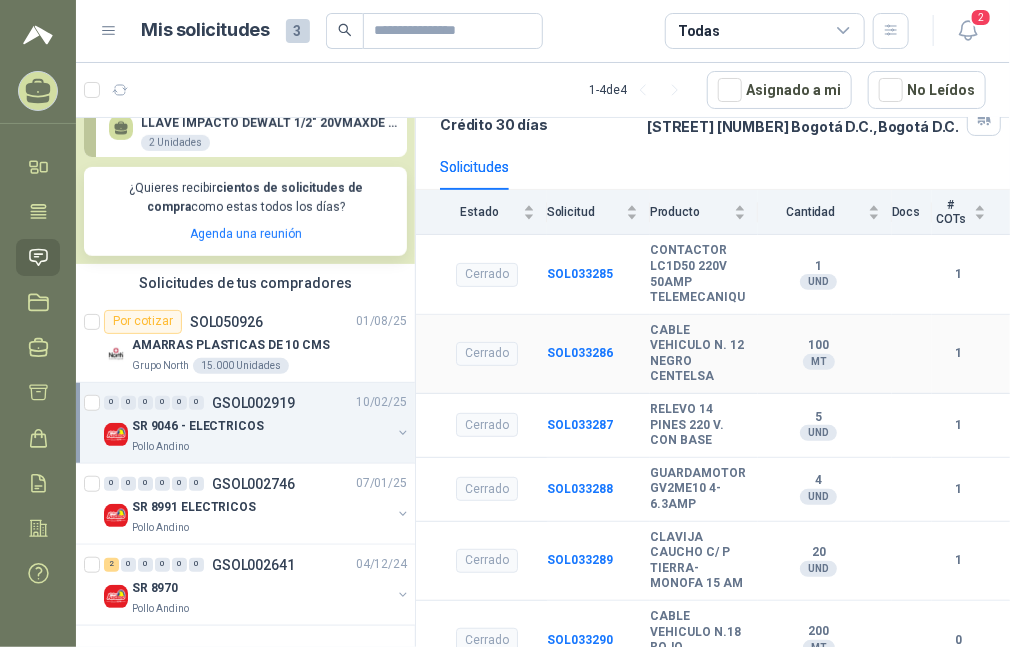 scroll, scrollTop: 180, scrollLeft: 0, axis: vertical 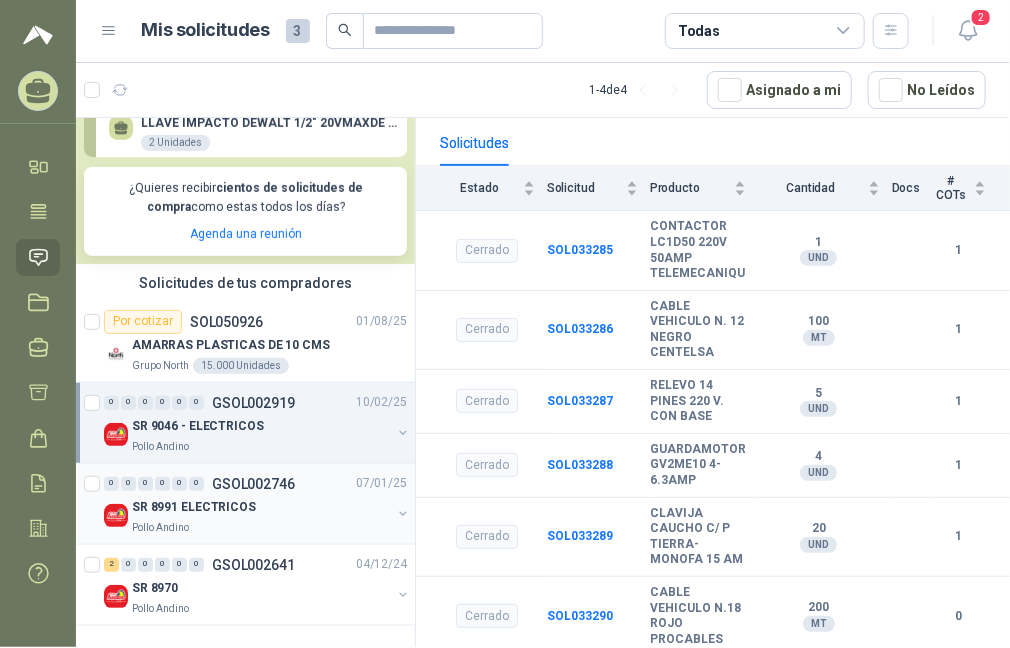 click on "SR 8991 ELECTRICOS" at bounding box center (194, 507) 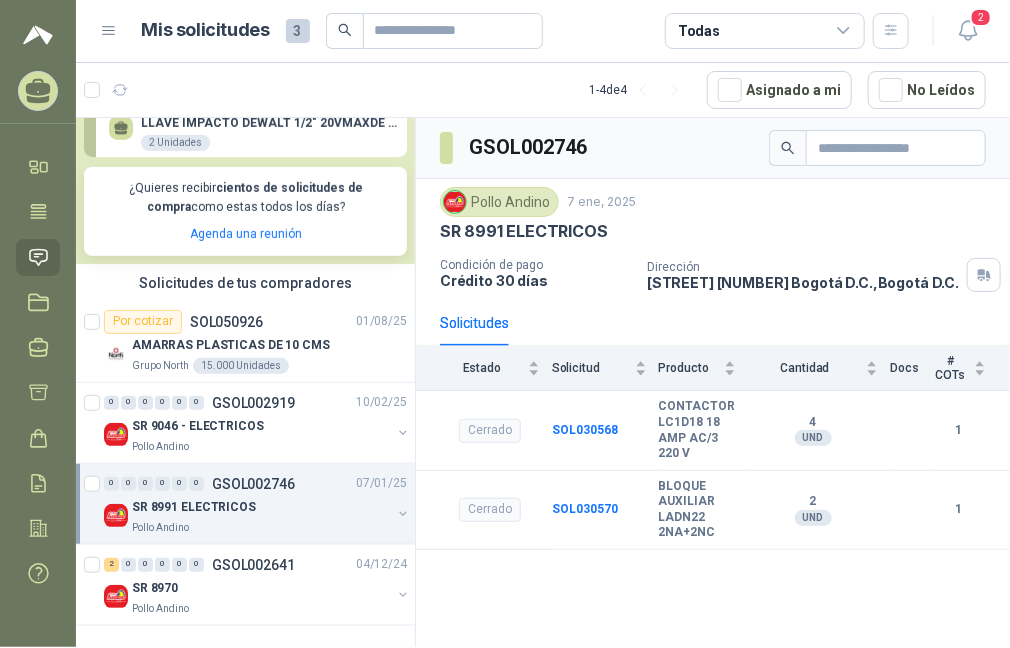 click on "SR 8991 ELECTRICOS" at bounding box center [194, 507] 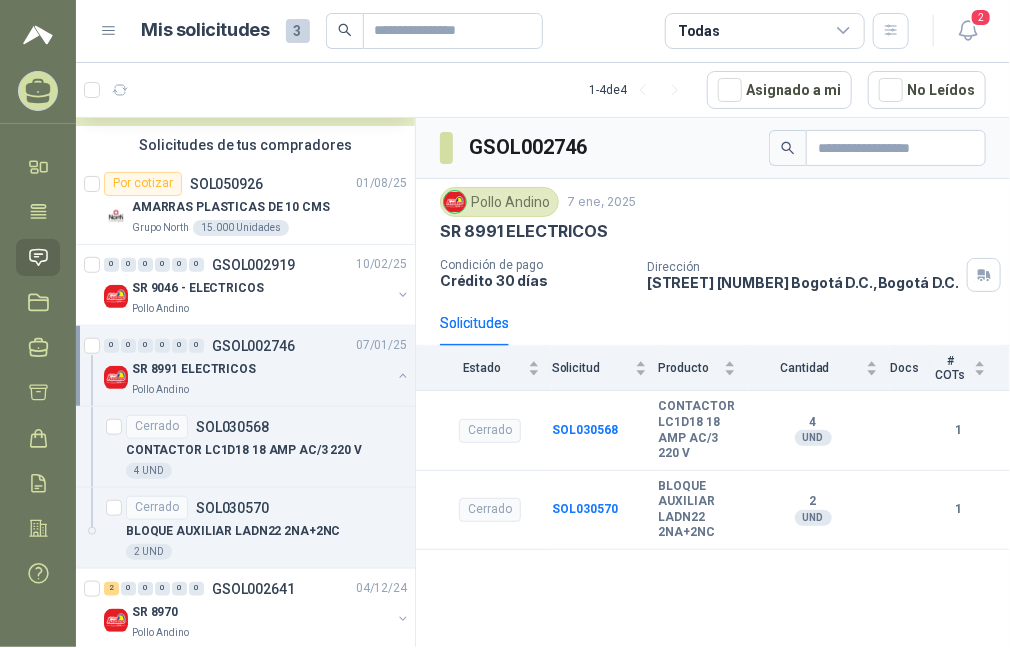 scroll, scrollTop: 505, scrollLeft: 0, axis: vertical 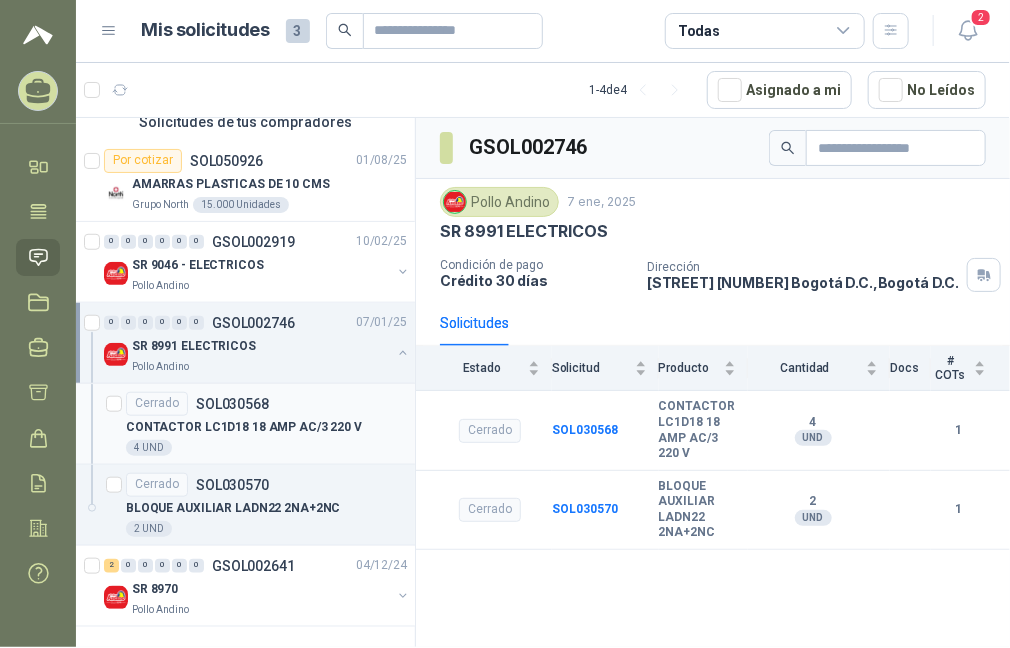 click on "CONTACTOR LC1D18 18 AMP AC/3 220 V" at bounding box center (244, 427) 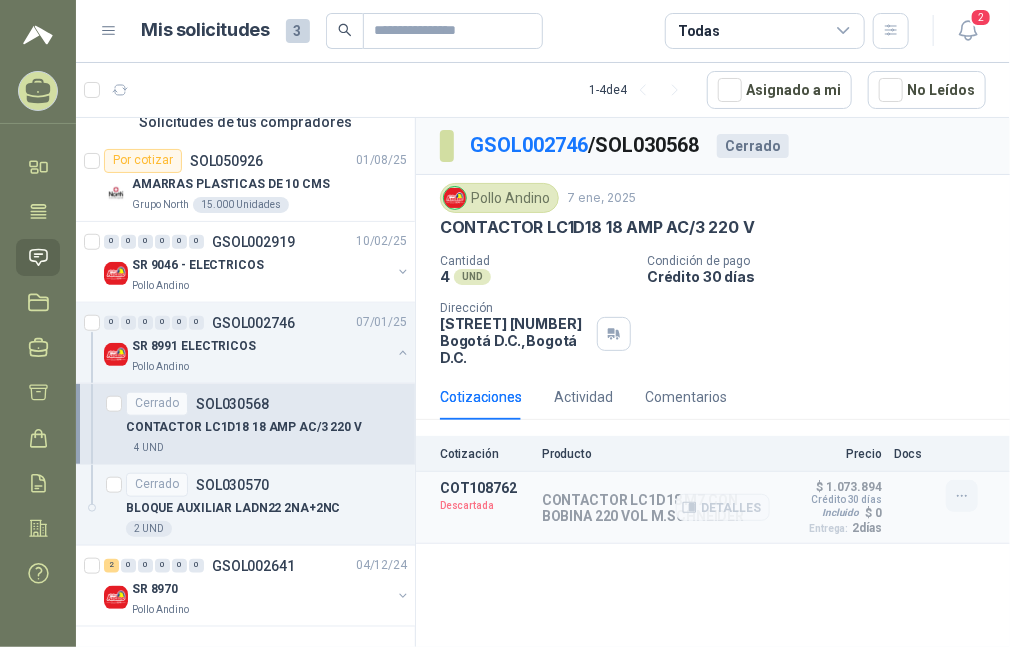 click 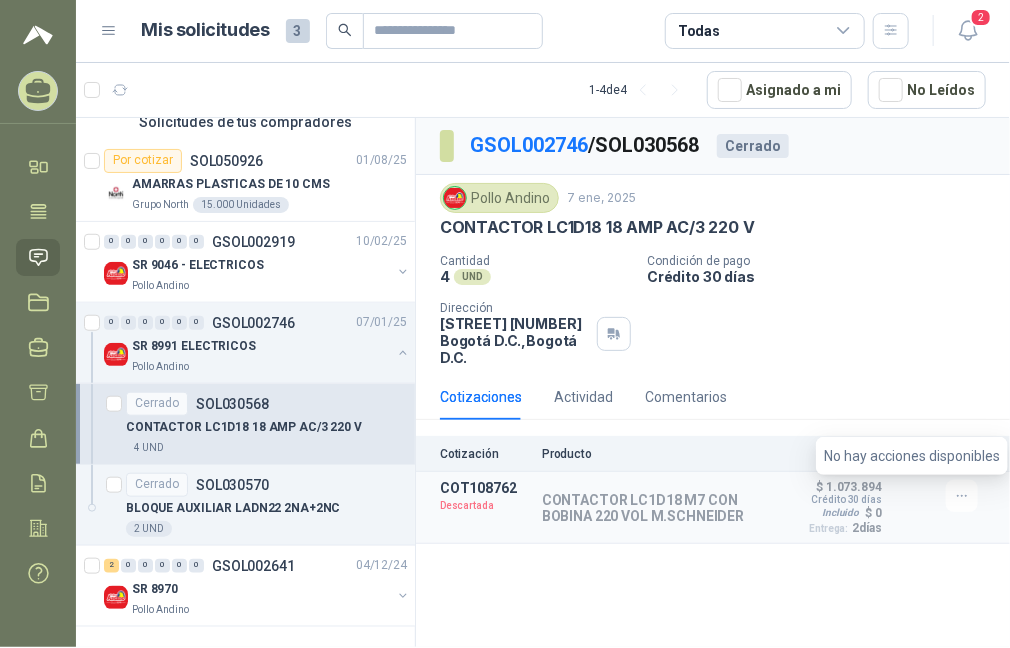 click on "Cerrado SOL030568 CONTACTOR LC1D18 18 AMP AC/3 220 V       Cantidad 4   UND  Condición de pago Crédito 30 días Dirección [STREET] [NUMBER]   [CITY] ,  [CITY] Cotizaciones Actividad Comentarios Cotización Producto Precio Flete Entrega Docs COT108762 Descartada CONTACTOR LC1D18 M7 CON BOBINA 220 VOL M.SCHNEIDER Detalles $ 1.073.894 Crédito 30 días $ 1.073.894 Crédito 30 días Incluido   $ 0 Entrega:    2  días $ 0 Incluido   2  días" at bounding box center (713, 386) 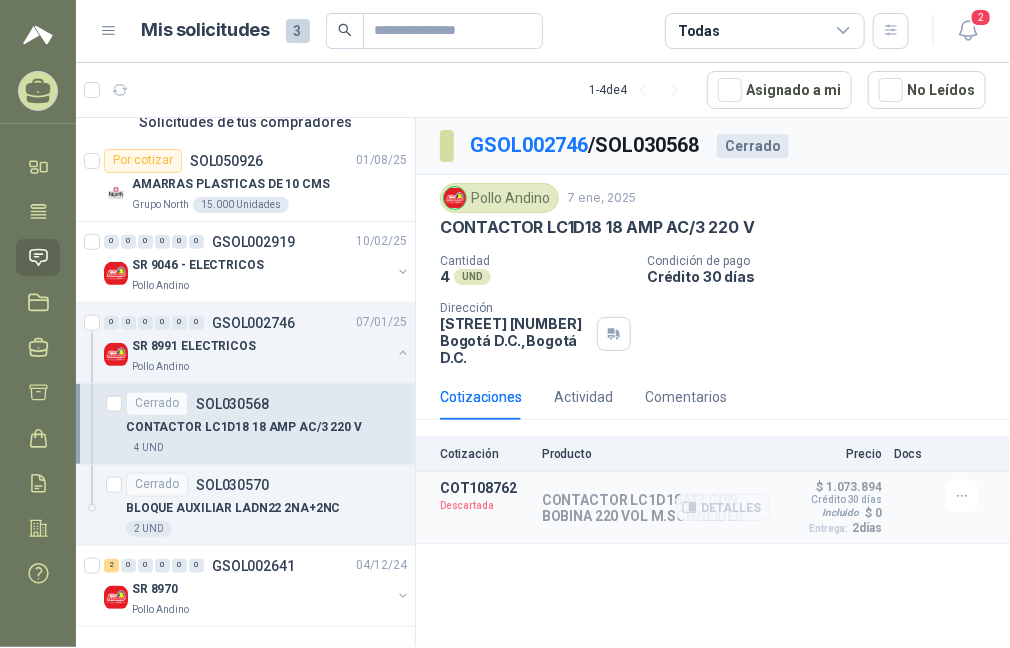 click on "CONTACTOR LC1D18 M7 CON BOBINA 220 VOL M.SCHNEIDER" at bounding box center (656, 508) 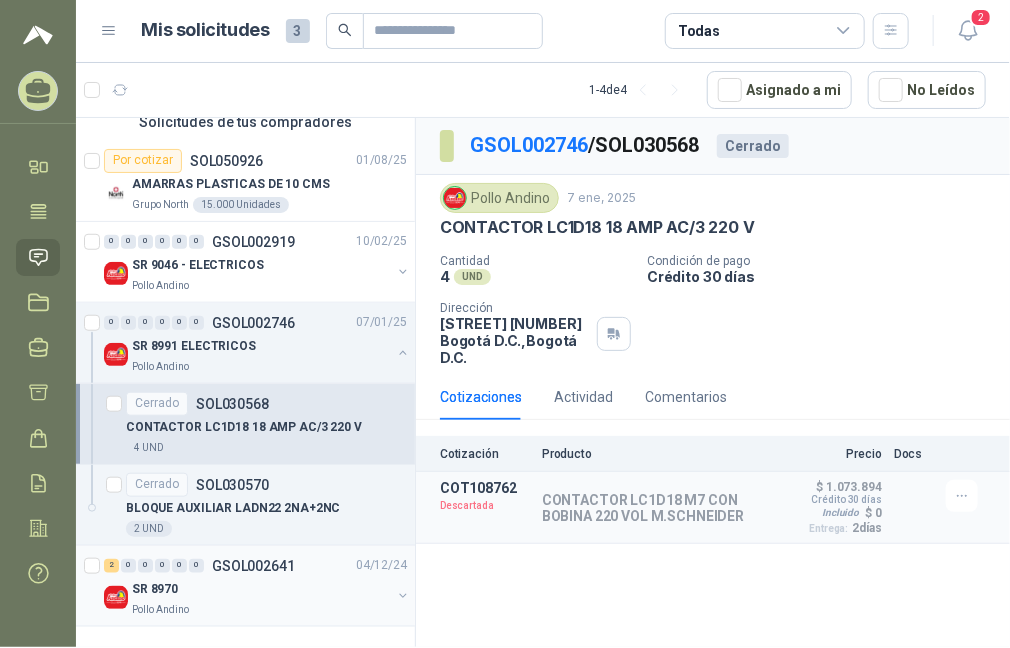 click on "SR 8970" at bounding box center (155, 589) 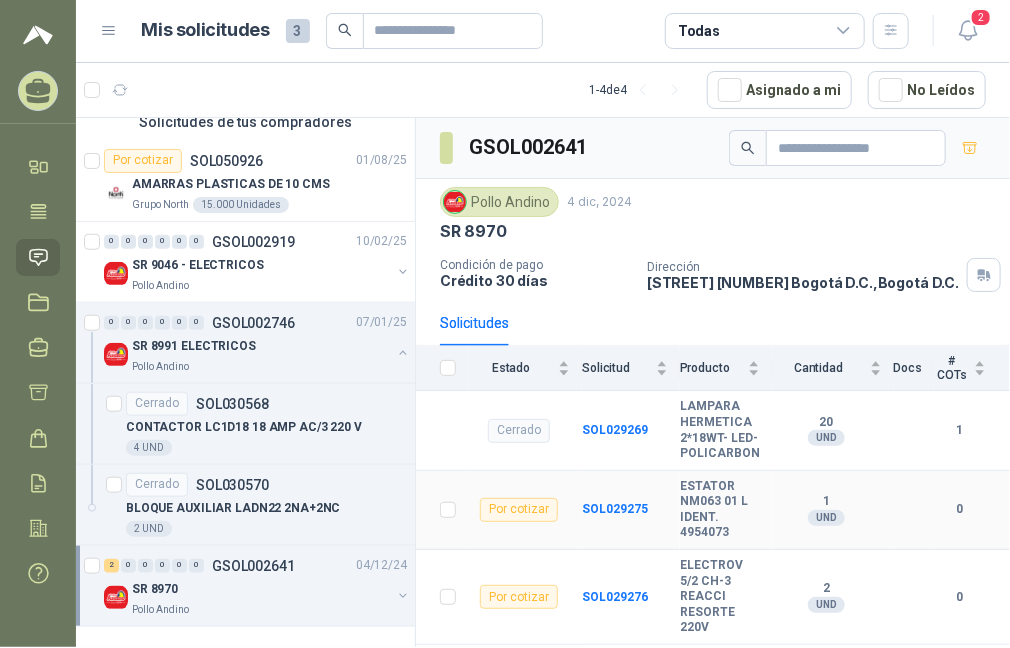 scroll, scrollTop: 5, scrollLeft: 0, axis: vertical 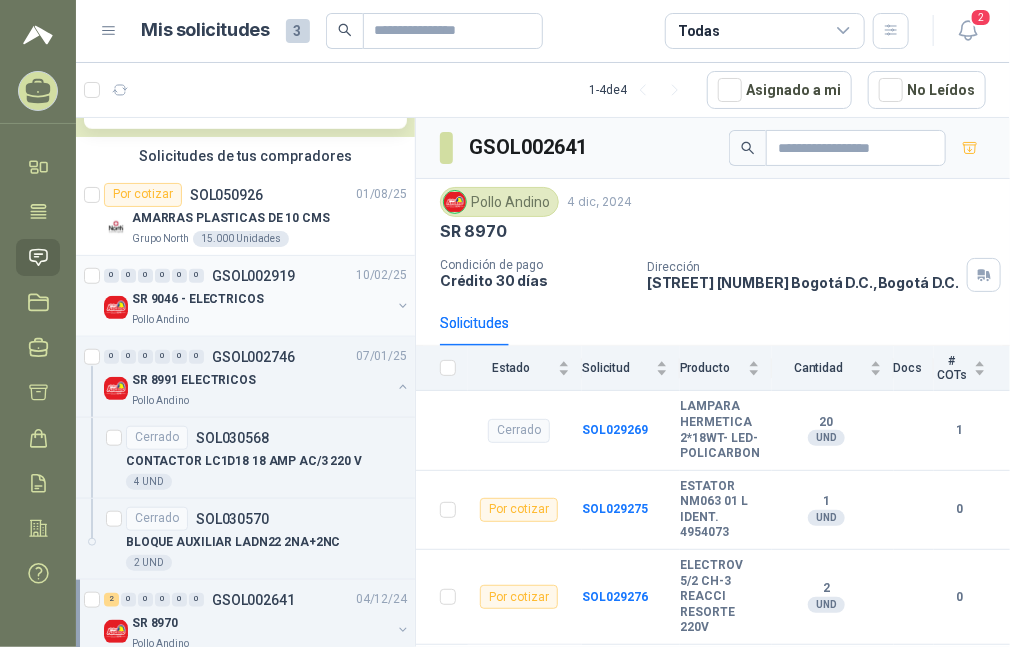 click on "SR 9046 -  ELECTRICOS" at bounding box center [198, 299] 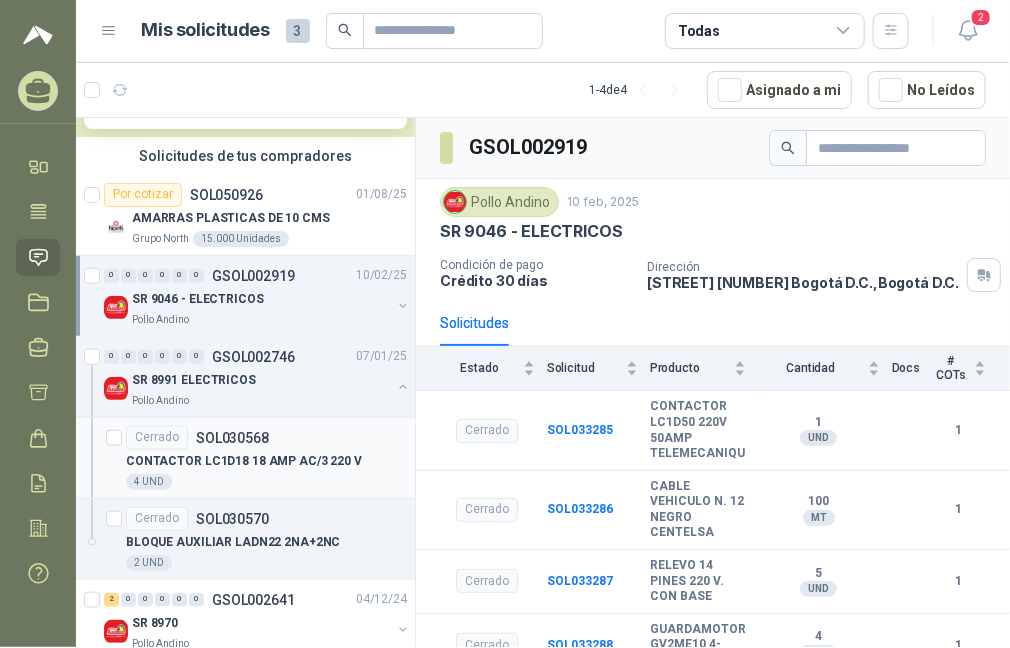 click on "CONTACTOR LC1D18 18 AMP AC/3 220 V" at bounding box center (266, 462) 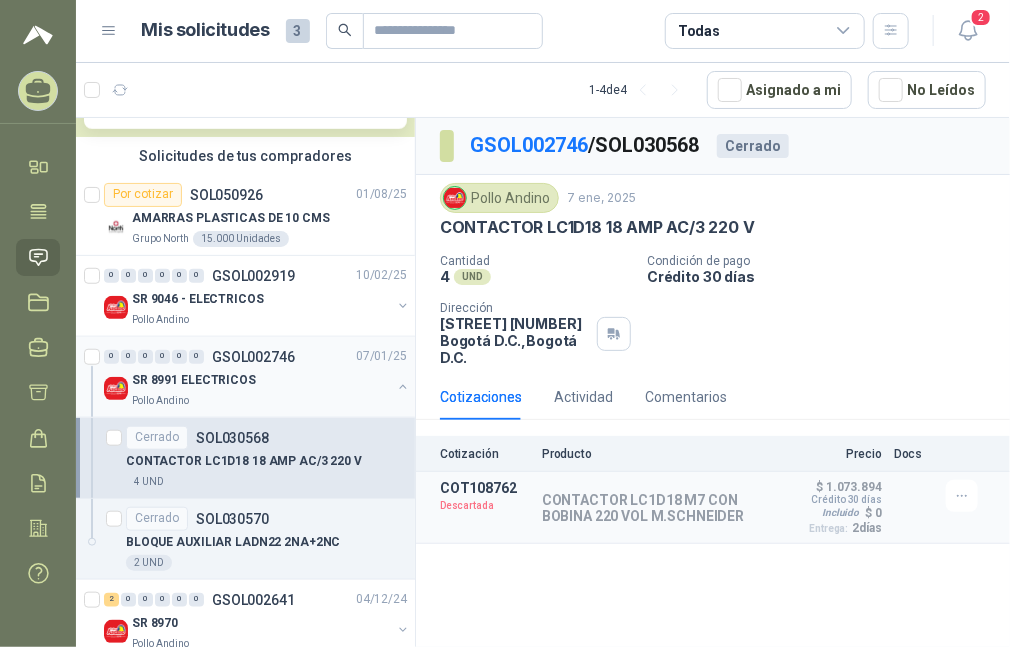 click on "SR 8991 ELECTRICOS" at bounding box center [194, 380] 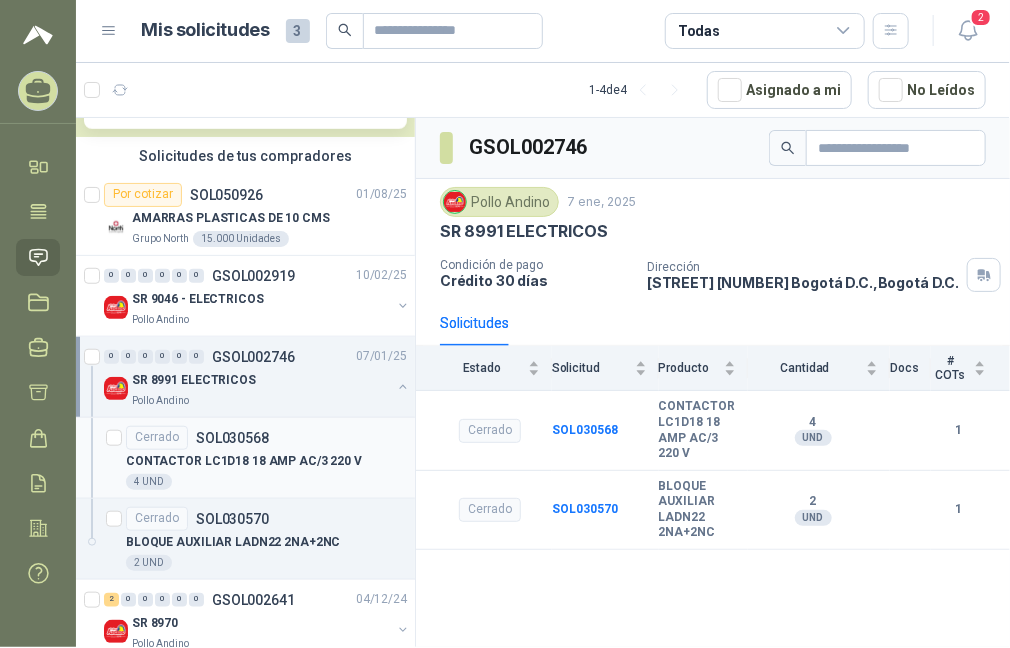 click on "CONTACTOR LC1D18 18 AMP AC/3 220 V" at bounding box center [266, 462] 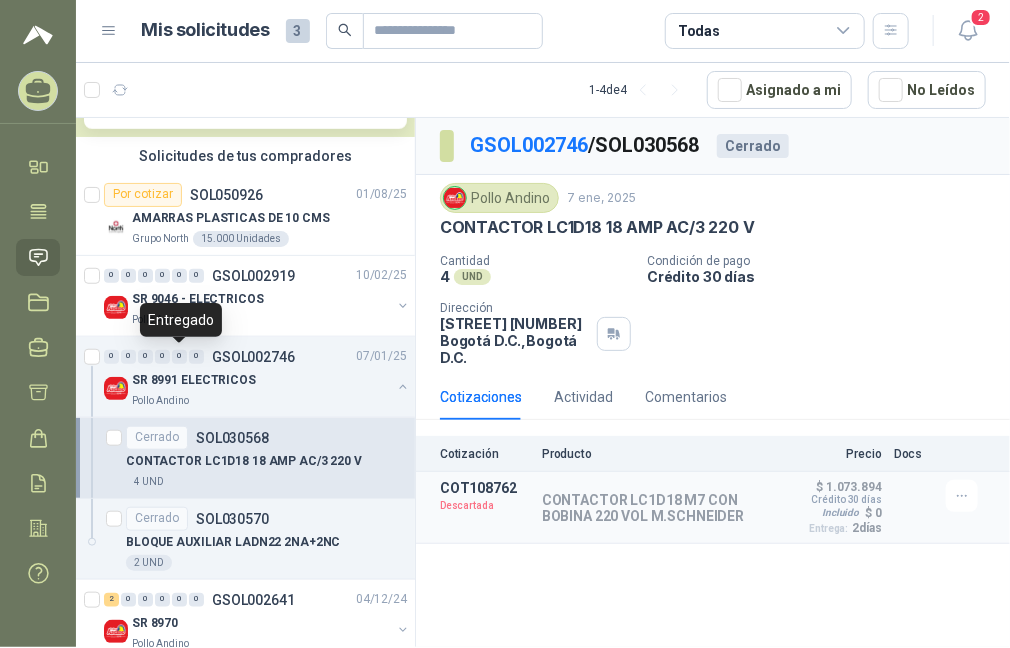 click on "Entregado" at bounding box center [181, 320] 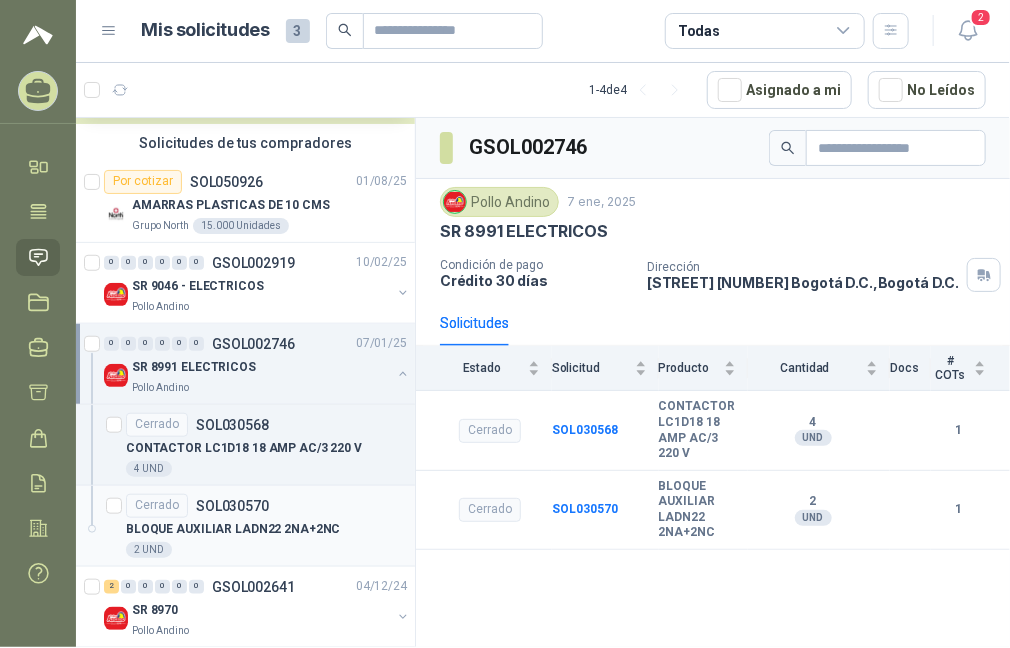 scroll, scrollTop: 505, scrollLeft: 0, axis: vertical 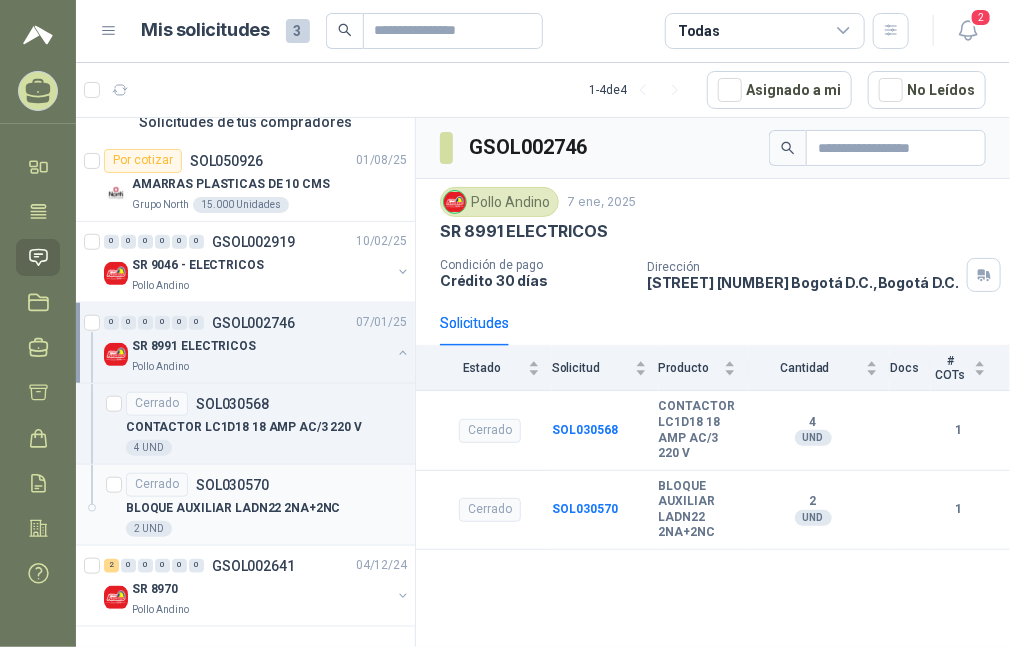 click on "BLOQUE AUXILIAR LADN22 2NA+2NC" at bounding box center [233, 508] 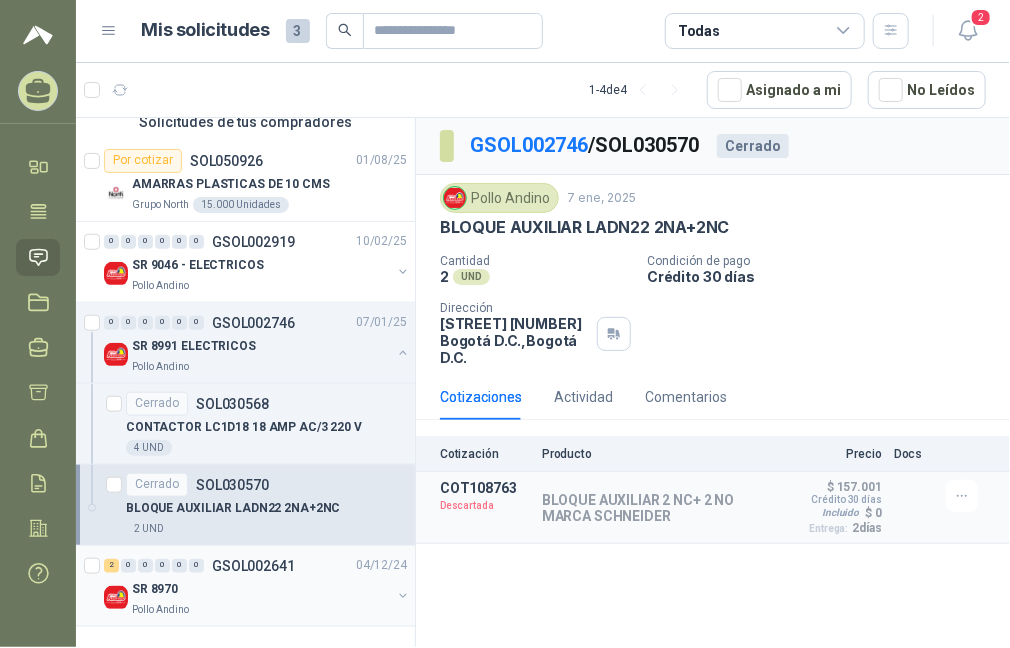 click on "SR 8970" at bounding box center [155, 589] 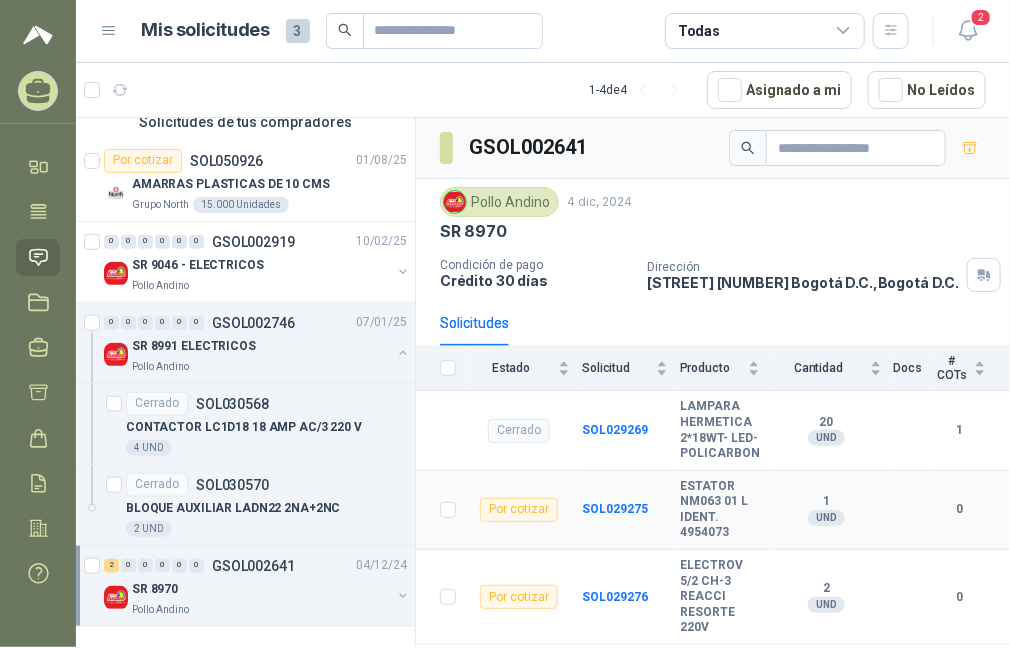 scroll, scrollTop: 5, scrollLeft: 0, axis: vertical 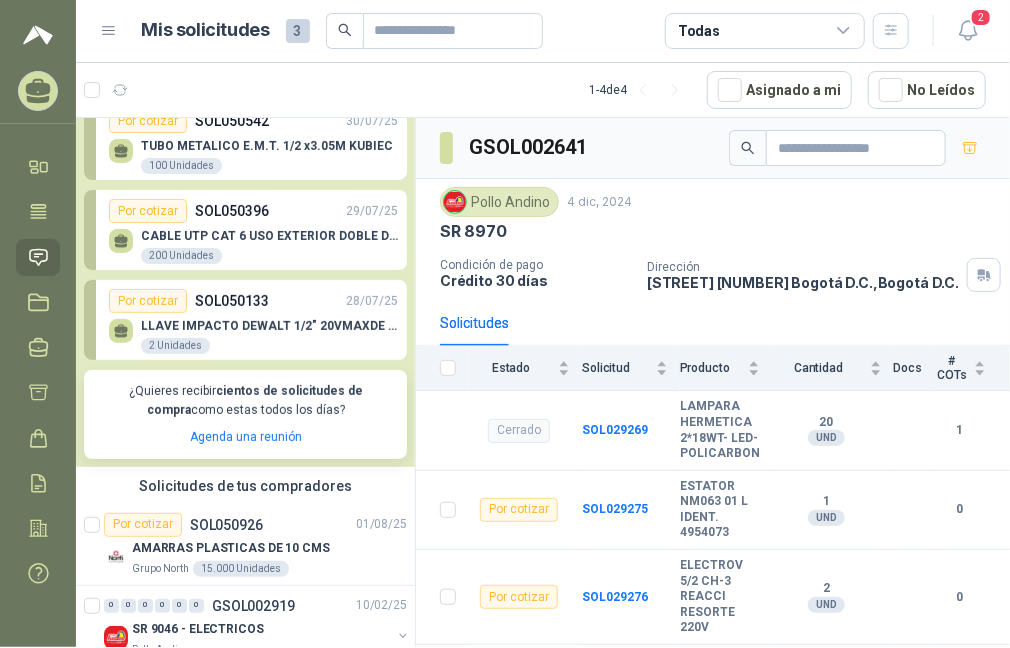 click on "SOL050396" at bounding box center (232, 211) 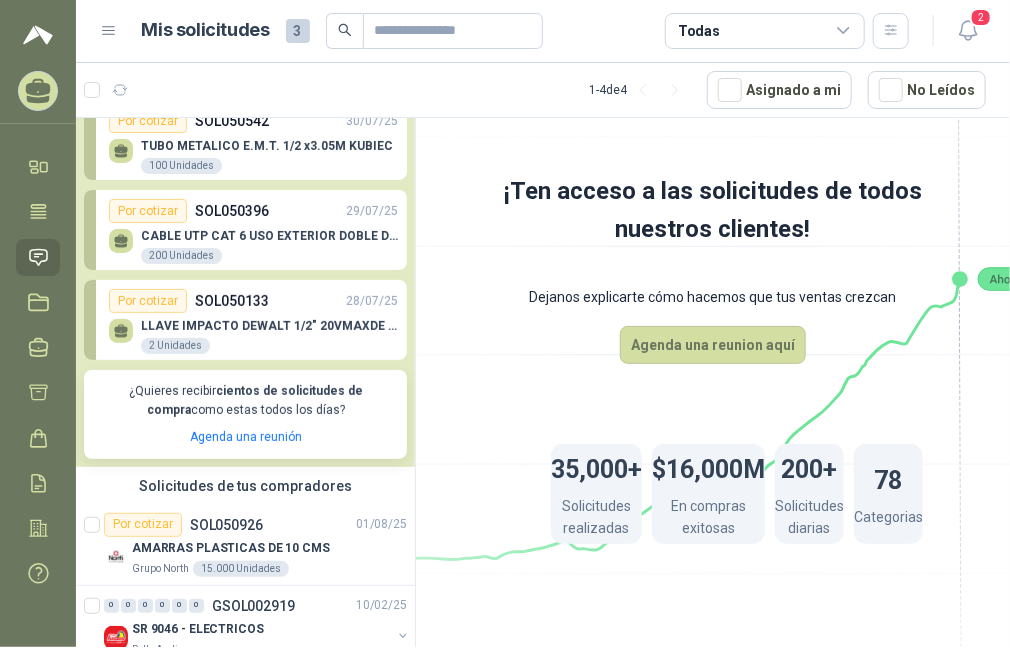 scroll, scrollTop: 0, scrollLeft: 0, axis: both 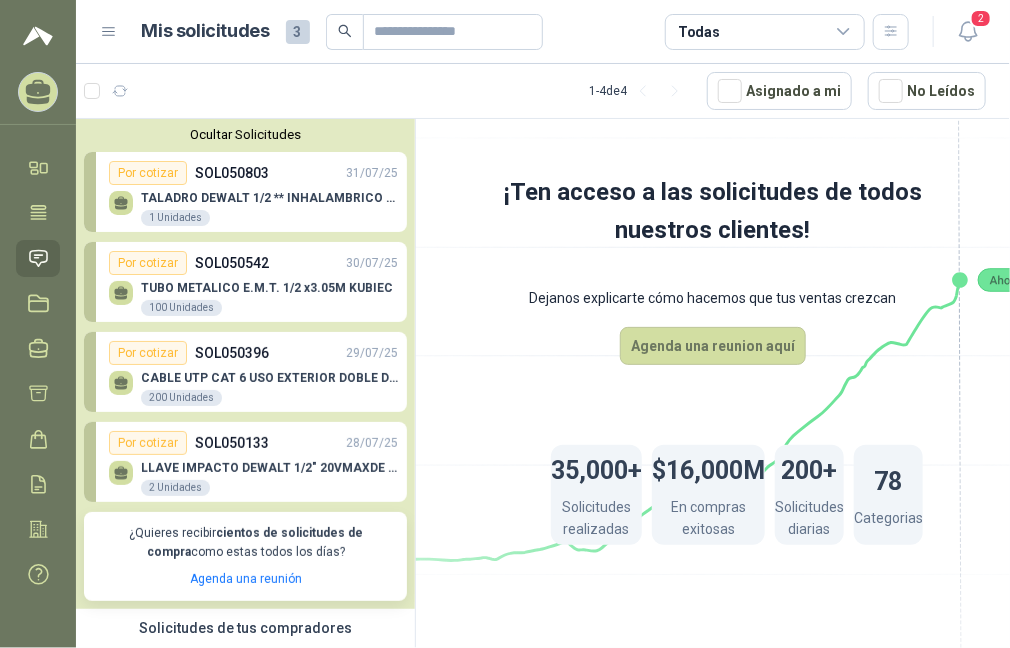 click on "TALADRO DEWALT 1/2 ** INHALAMBRICO  BLACK DECKER  BCDE120C" at bounding box center [269, 198] 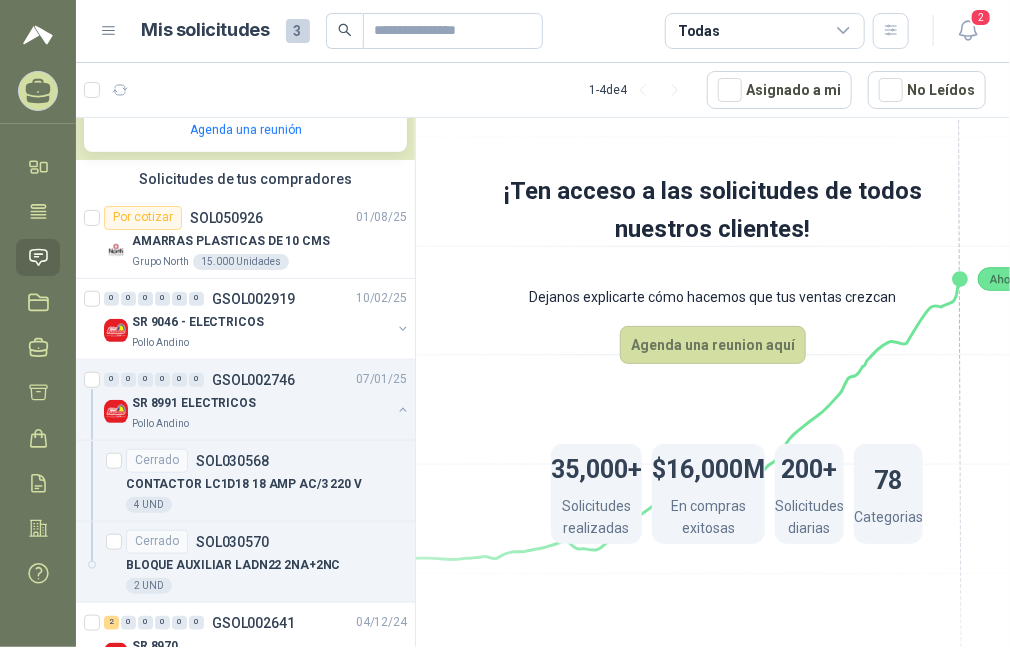 scroll, scrollTop: 505, scrollLeft: 0, axis: vertical 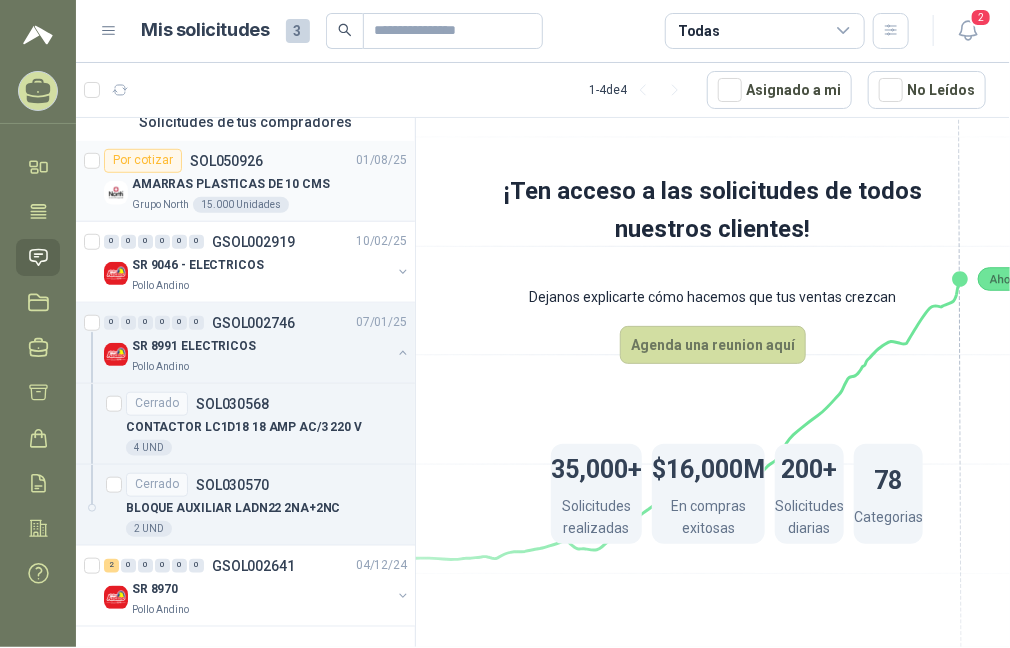 click on "AMARRAS PLASTICAS DE 10 CMS" at bounding box center [231, 184] 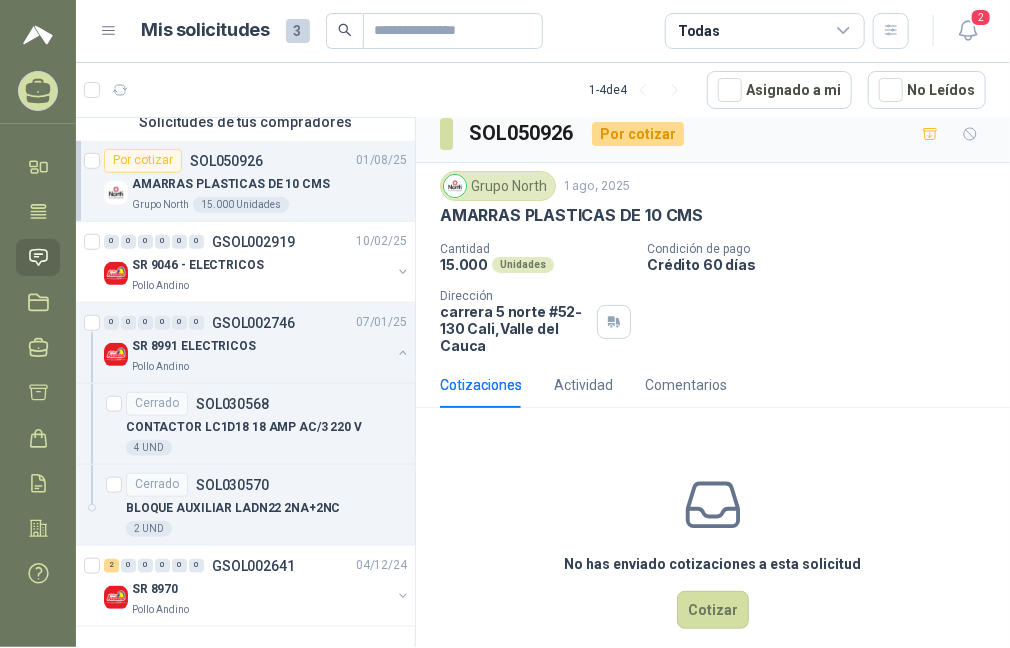scroll, scrollTop: 0, scrollLeft: 0, axis: both 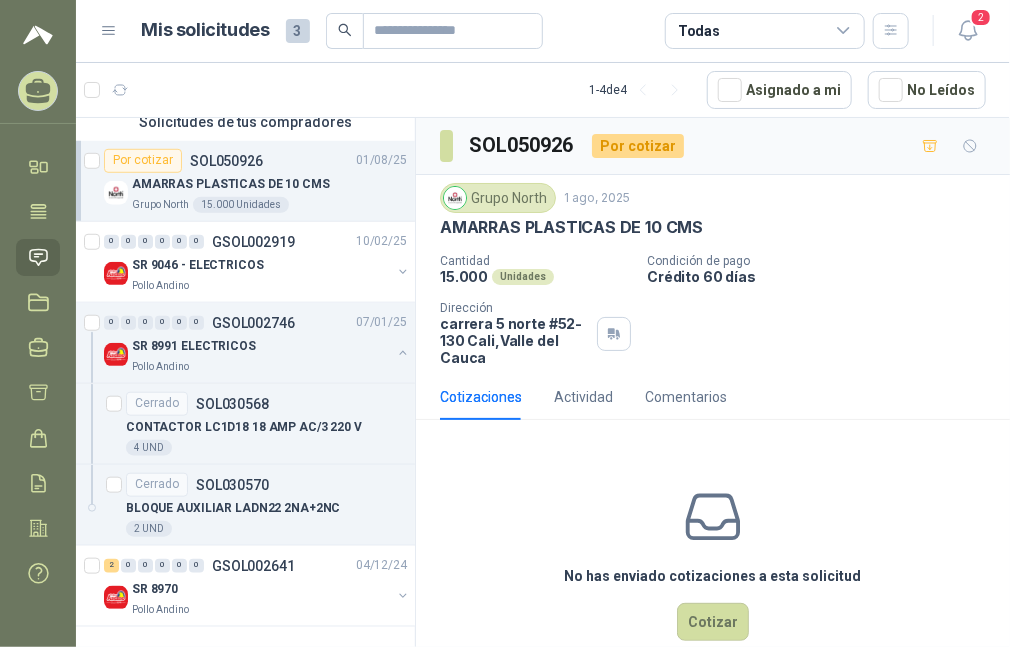 click on "Grupo North" at bounding box center (498, 198) 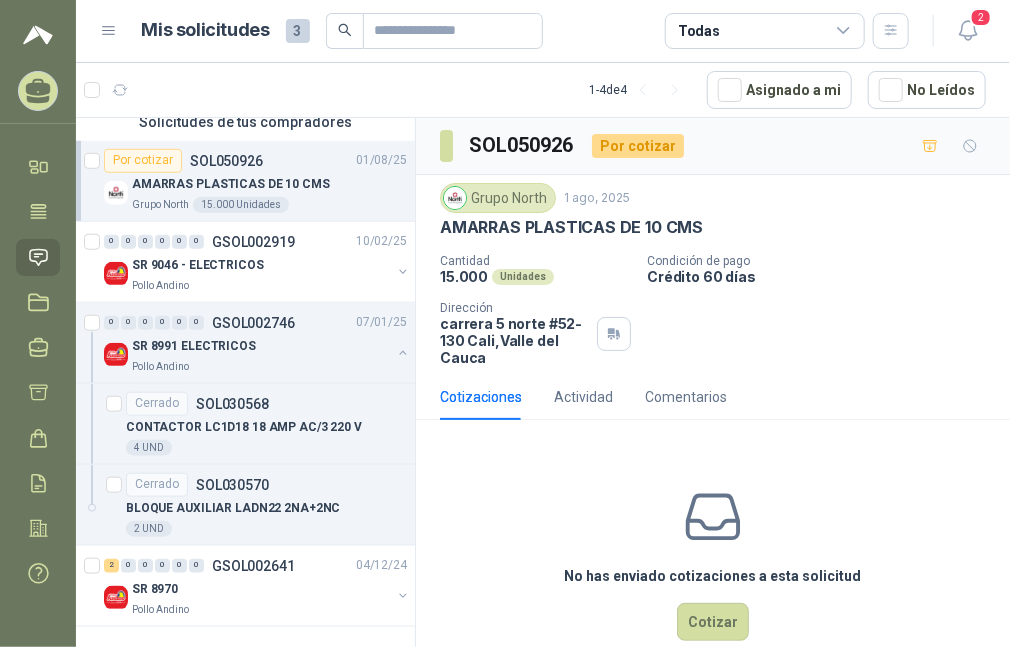 scroll, scrollTop: 0, scrollLeft: 0, axis: both 